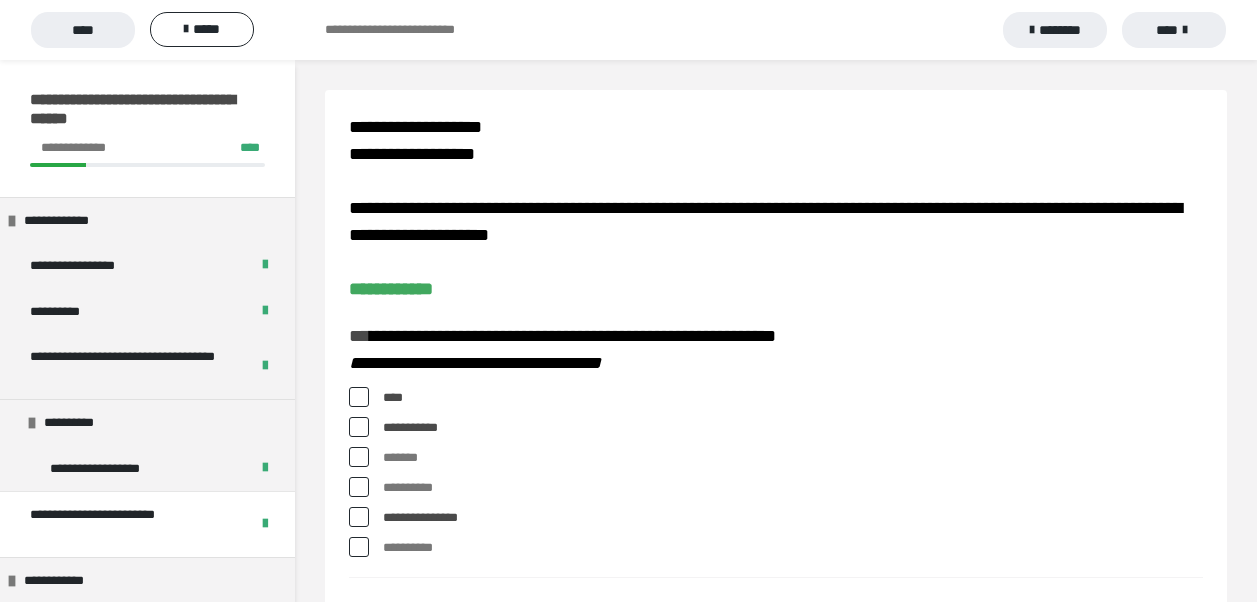 scroll, scrollTop: 1700, scrollLeft: 0, axis: vertical 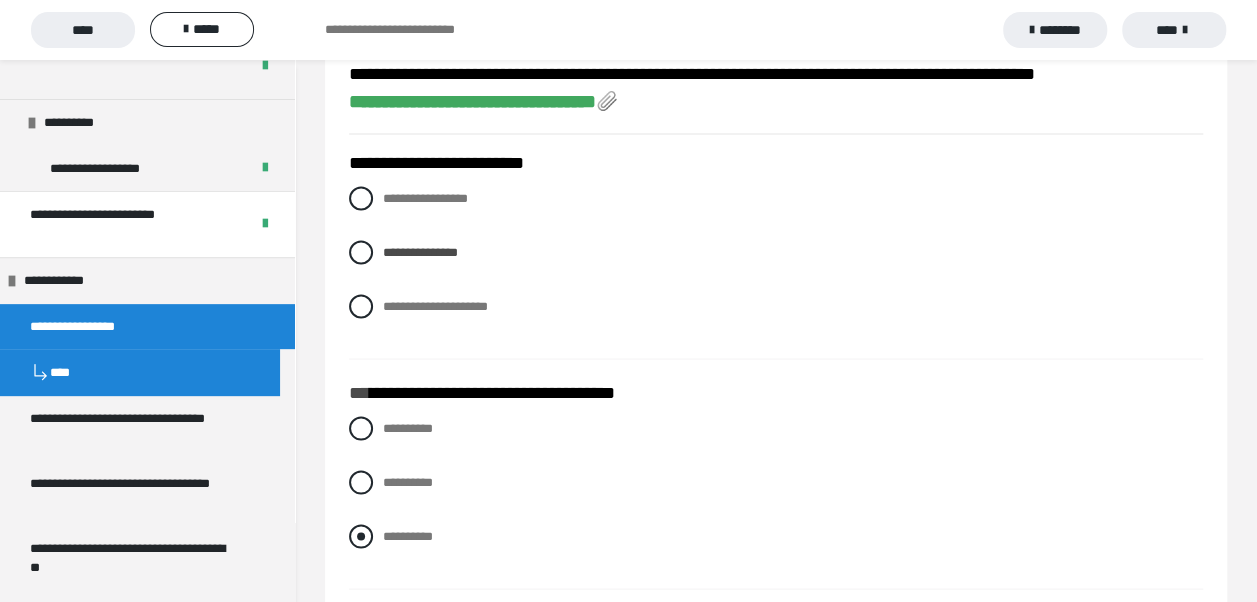 click at bounding box center (361, 536) 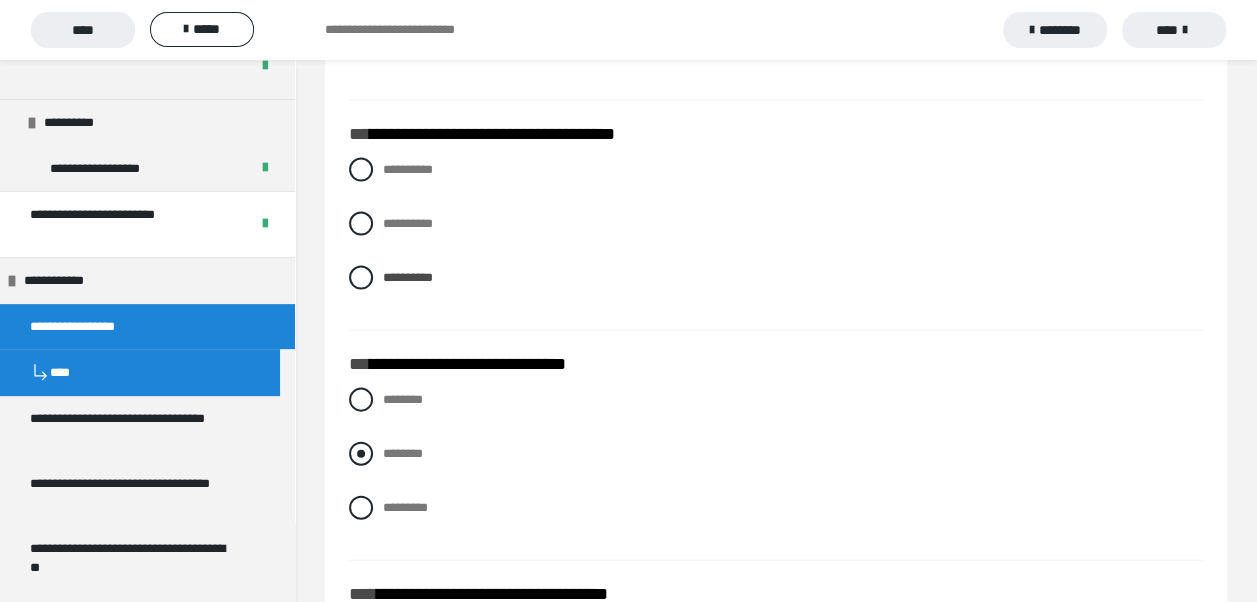 scroll, scrollTop: 2000, scrollLeft: 0, axis: vertical 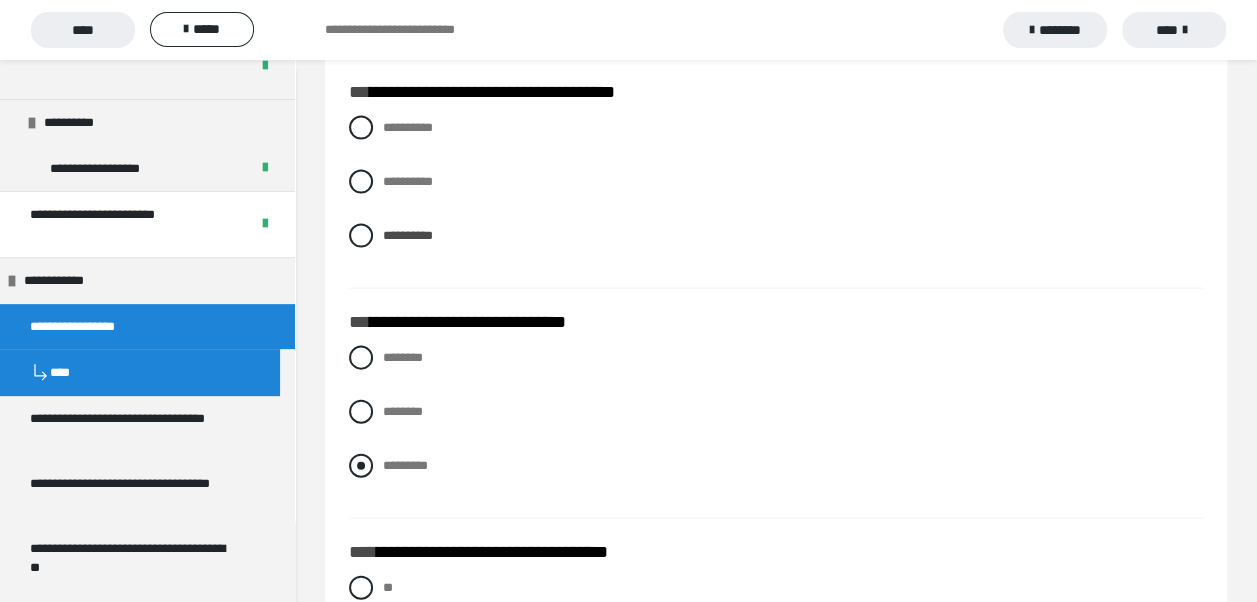 click at bounding box center [361, 466] 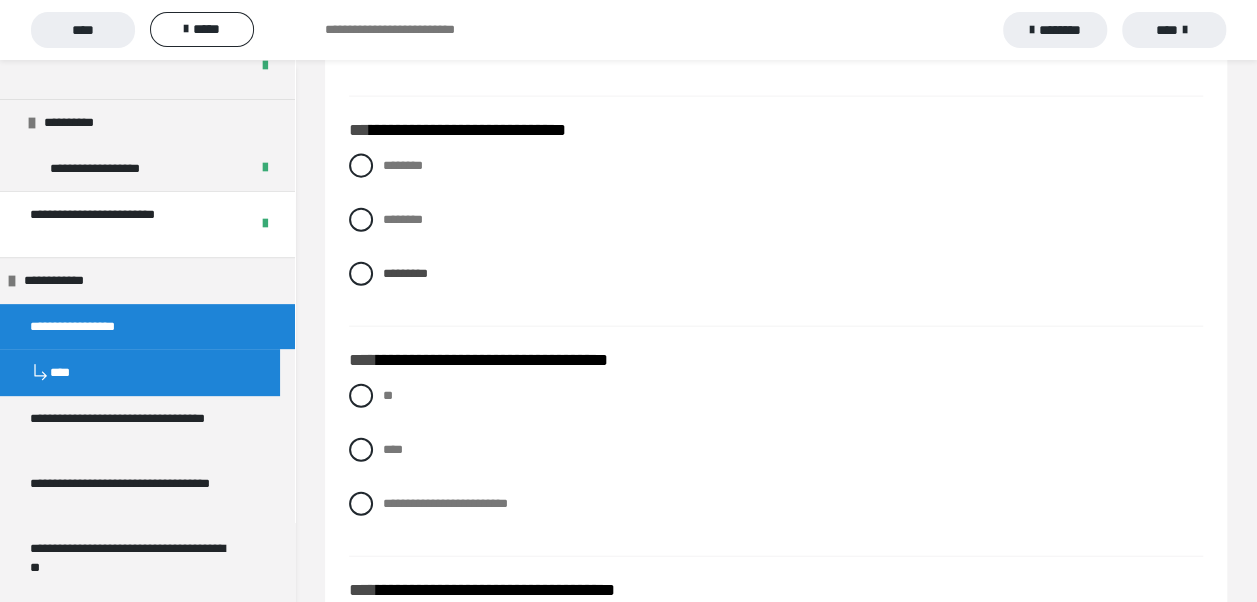 scroll, scrollTop: 2200, scrollLeft: 0, axis: vertical 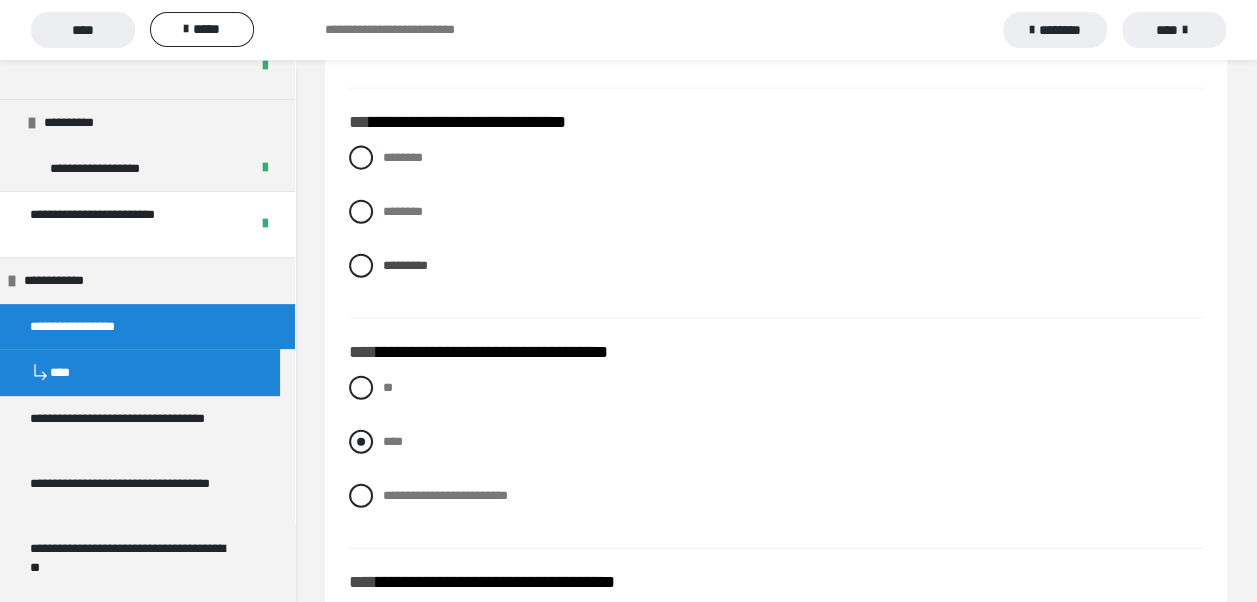 click at bounding box center [361, 442] 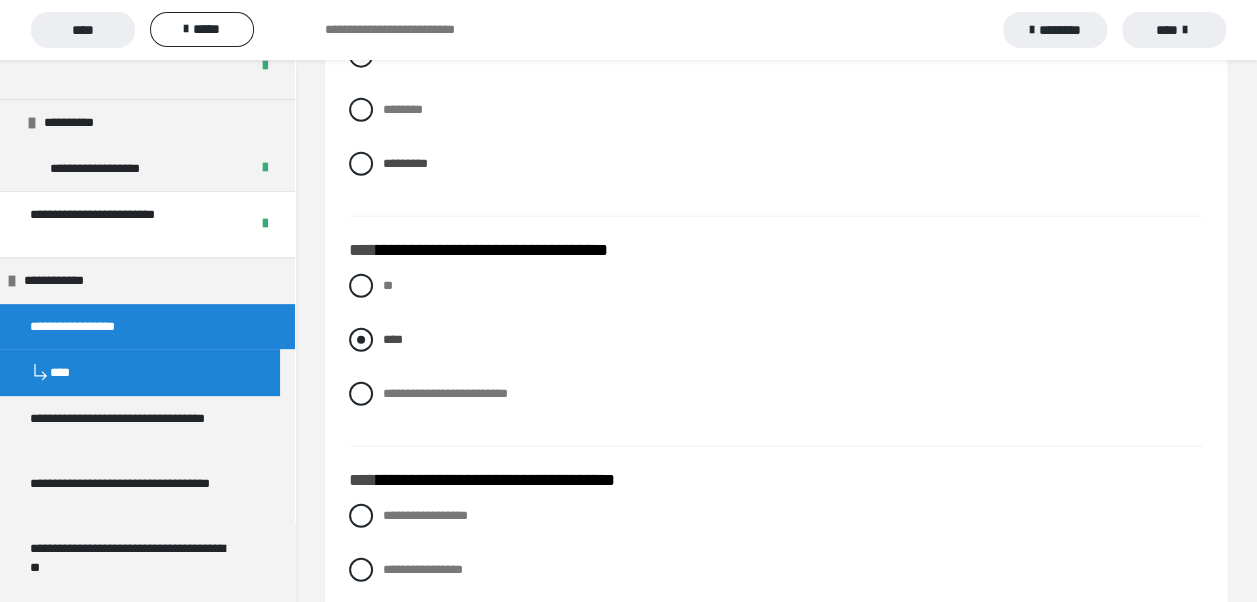 scroll, scrollTop: 2400, scrollLeft: 0, axis: vertical 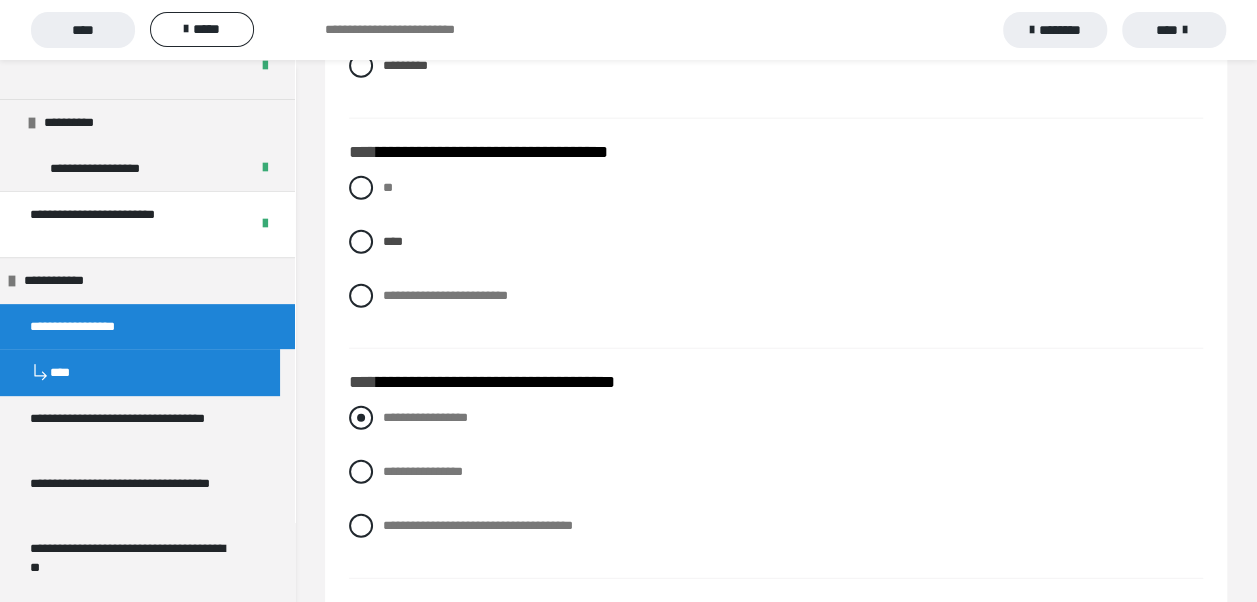 click at bounding box center (361, 418) 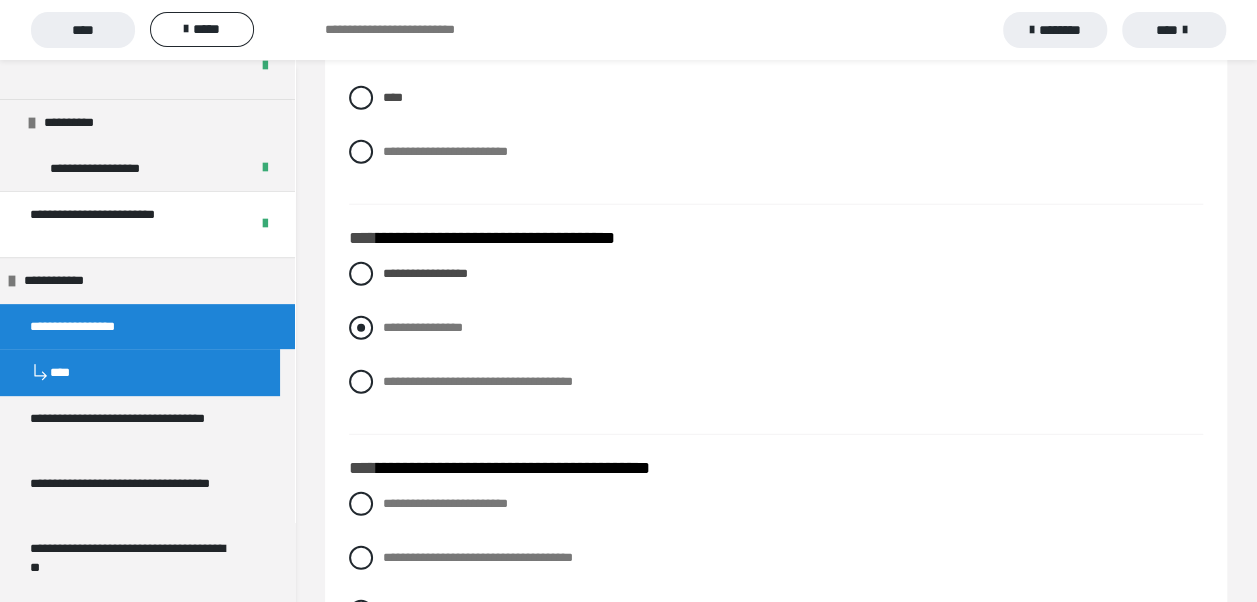 scroll, scrollTop: 2600, scrollLeft: 0, axis: vertical 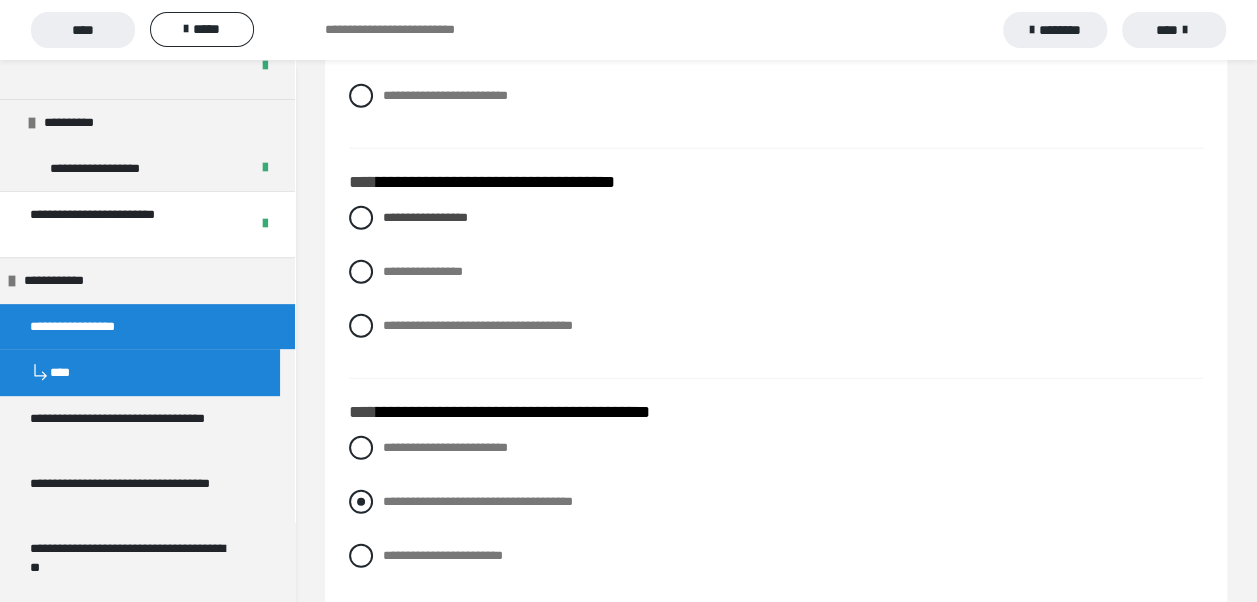 click at bounding box center [361, 502] 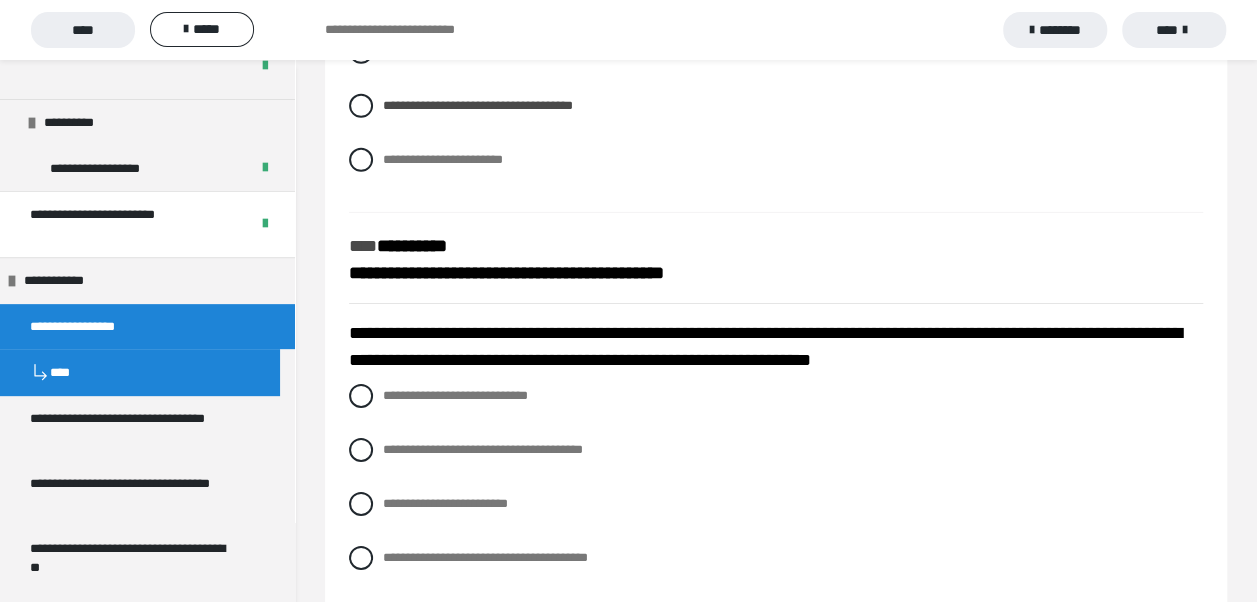 scroll, scrollTop: 3100, scrollLeft: 0, axis: vertical 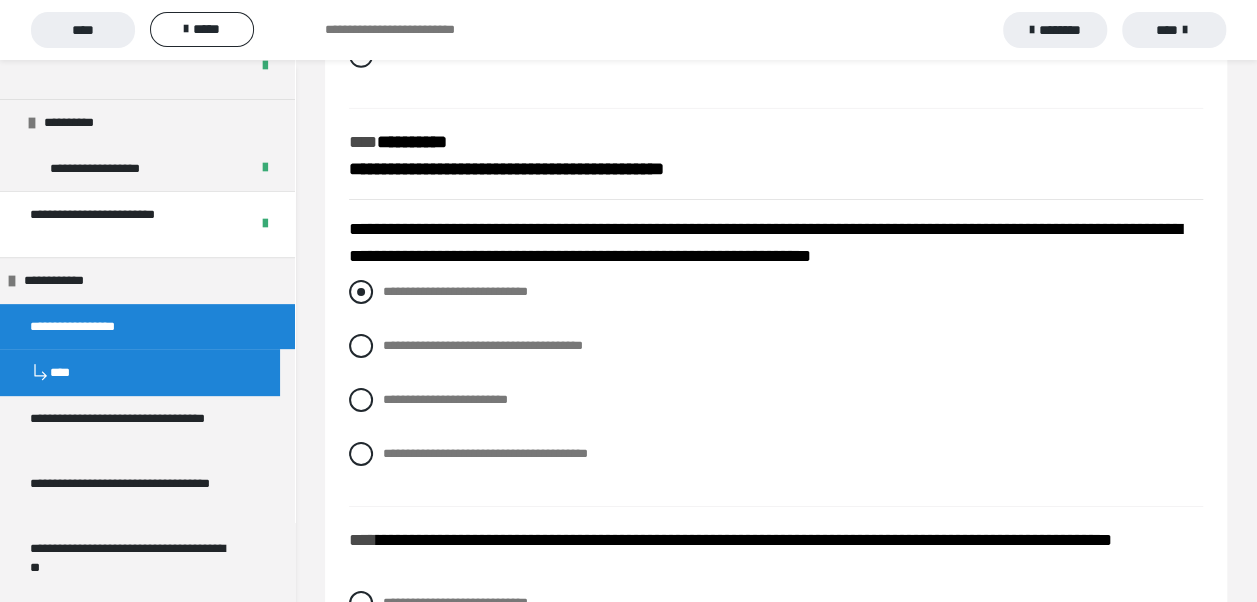 click at bounding box center (361, 292) 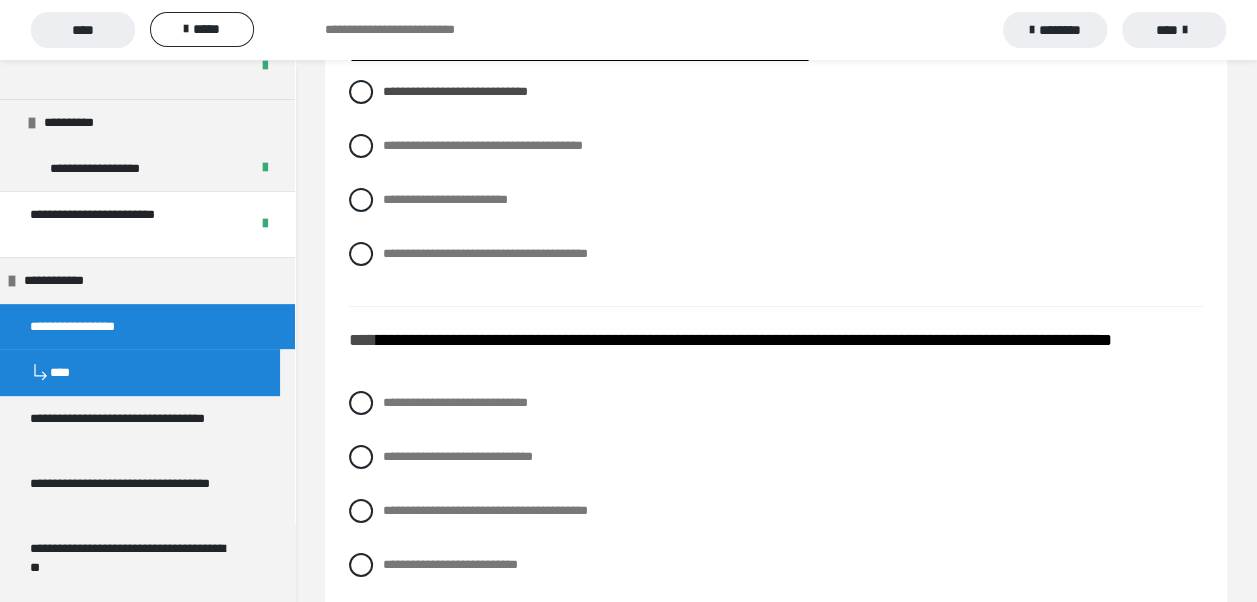 scroll, scrollTop: 3400, scrollLeft: 0, axis: vertical 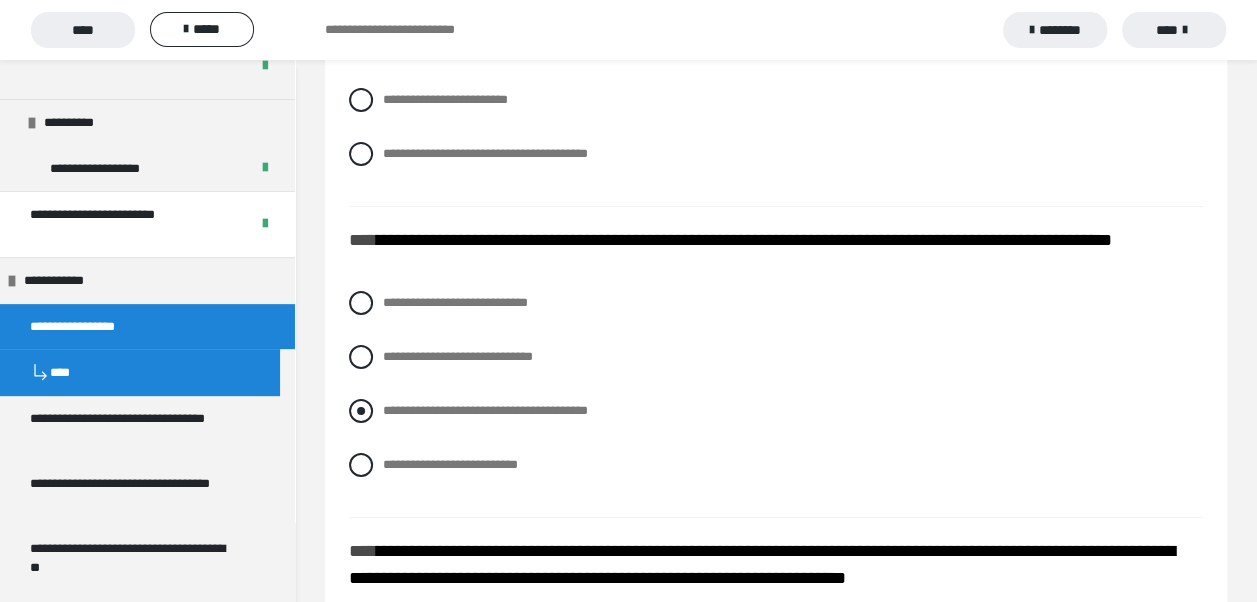 click at bounding box center [361, 411] 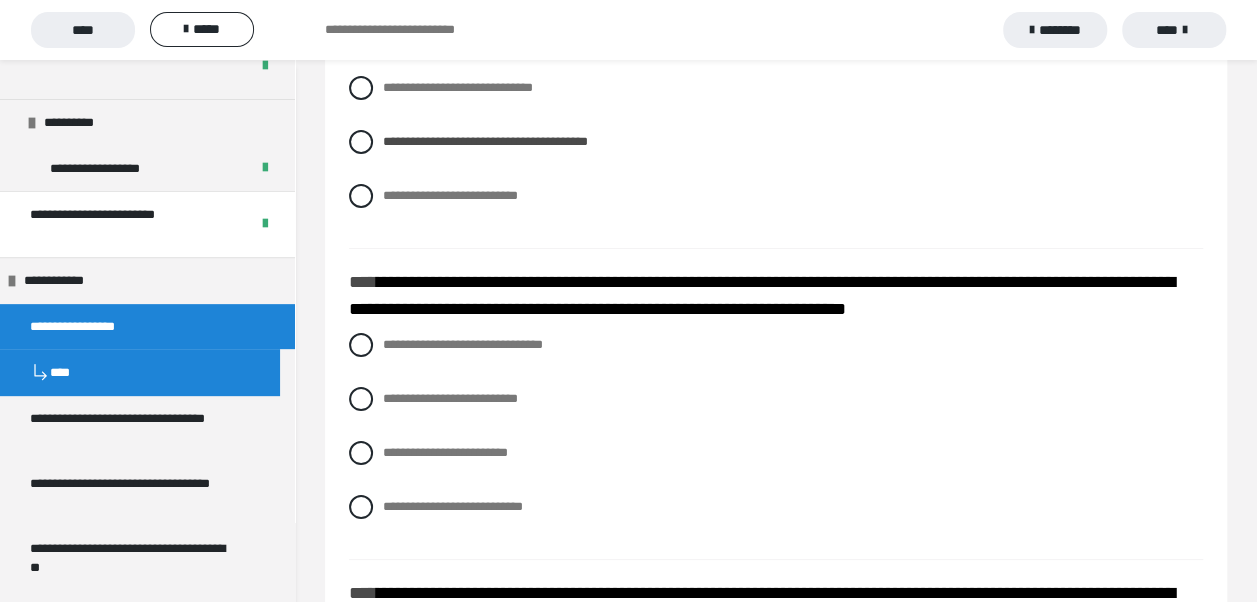 scroll, scrollTop: 3700, scrollLeft: 0, axis: vertical 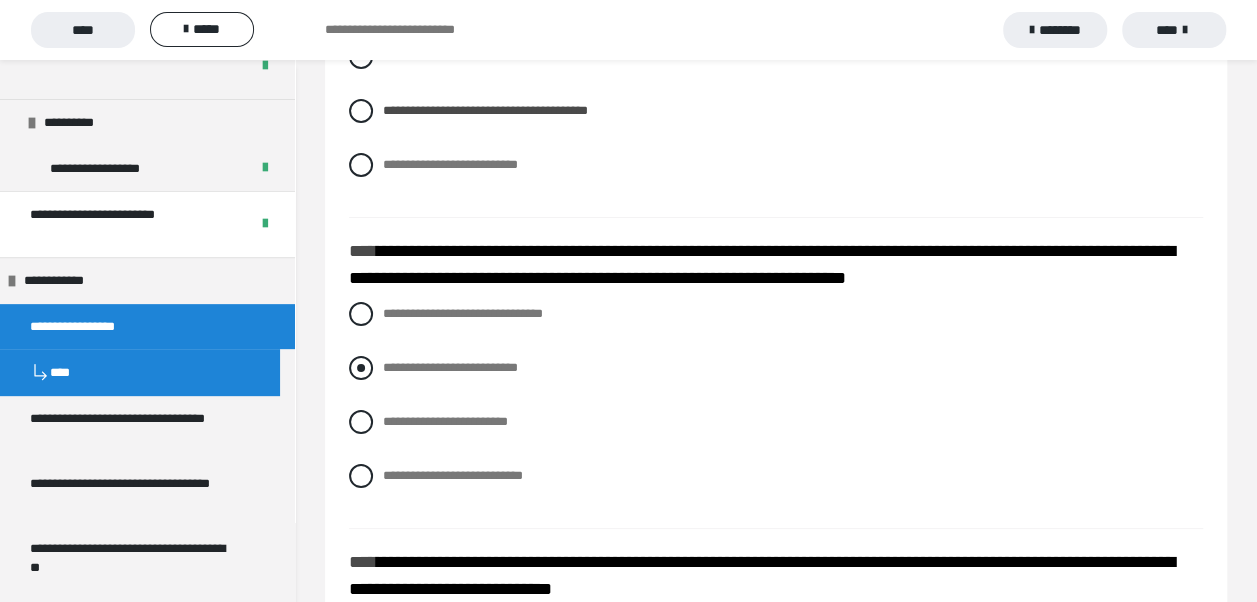 click at bounding box center (361, 368) 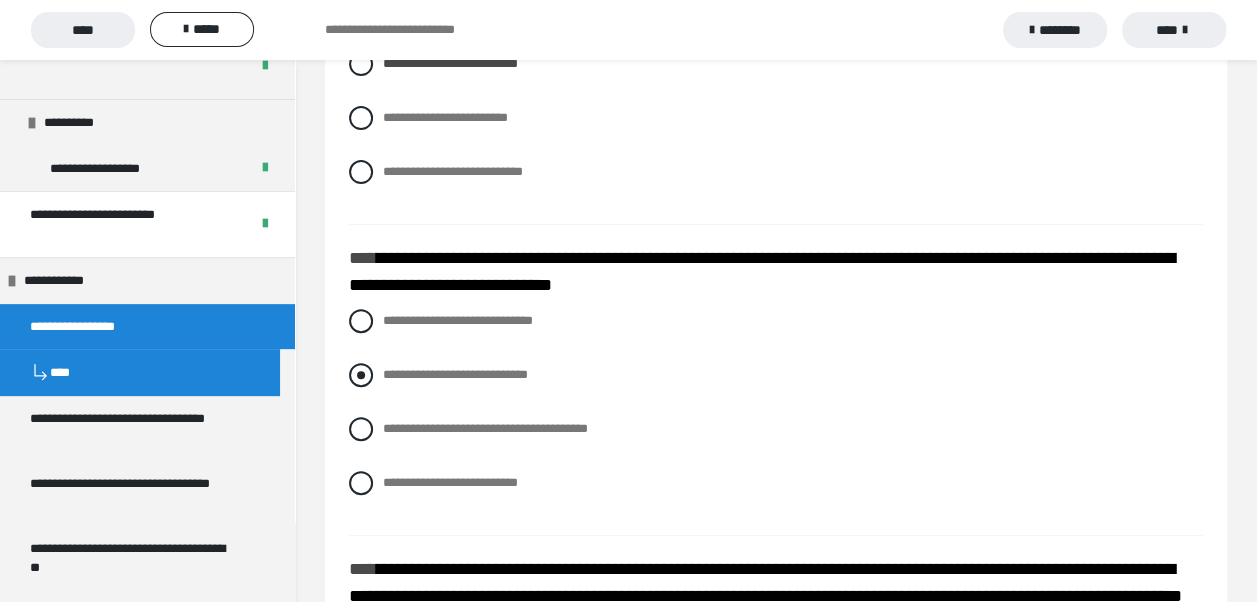 scroll, scrollTop: 4100, scrollLeft: 0, axis: vertical 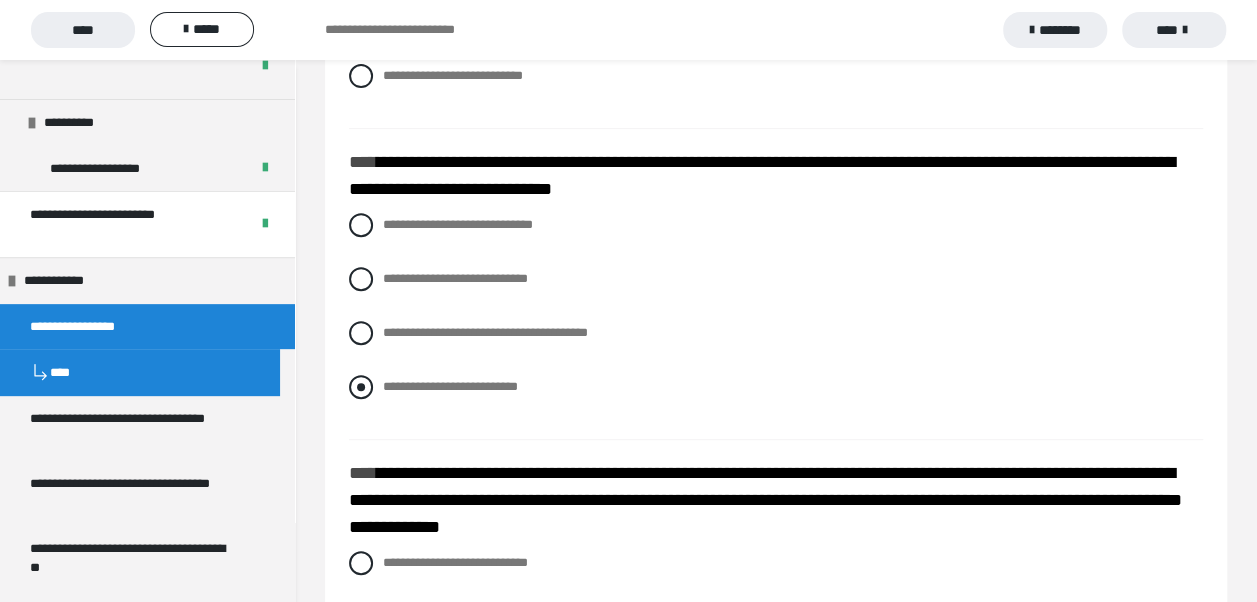 click at bounding box center (361, 387) 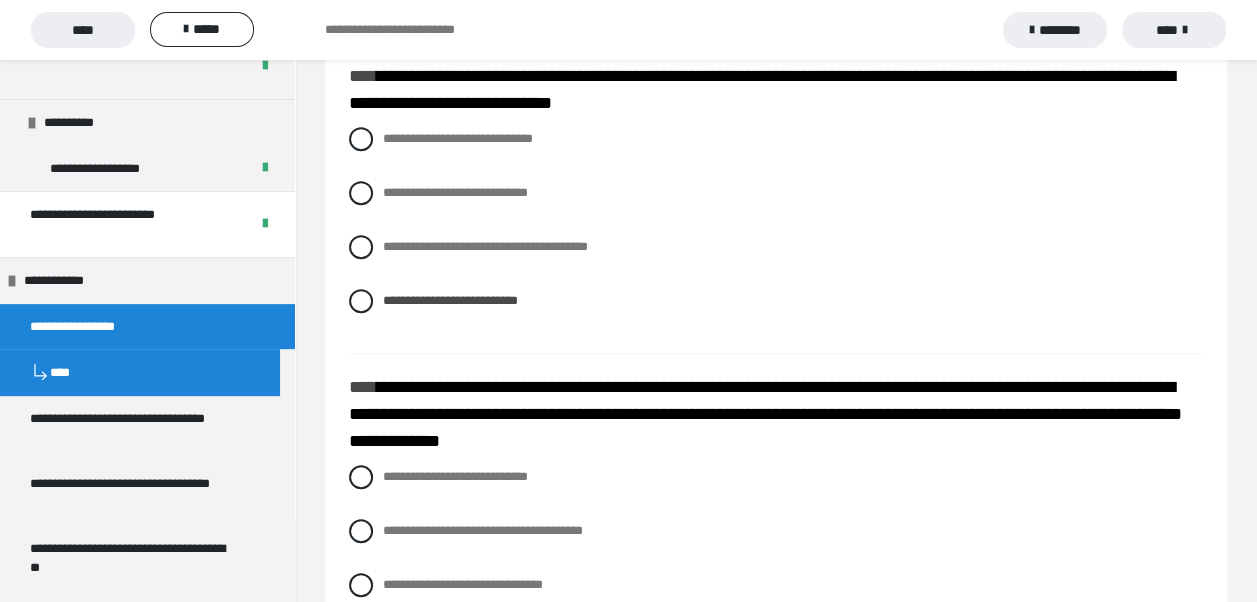 scroll, scrollTop: 4300, scrollLeft: 0, axis: vertical 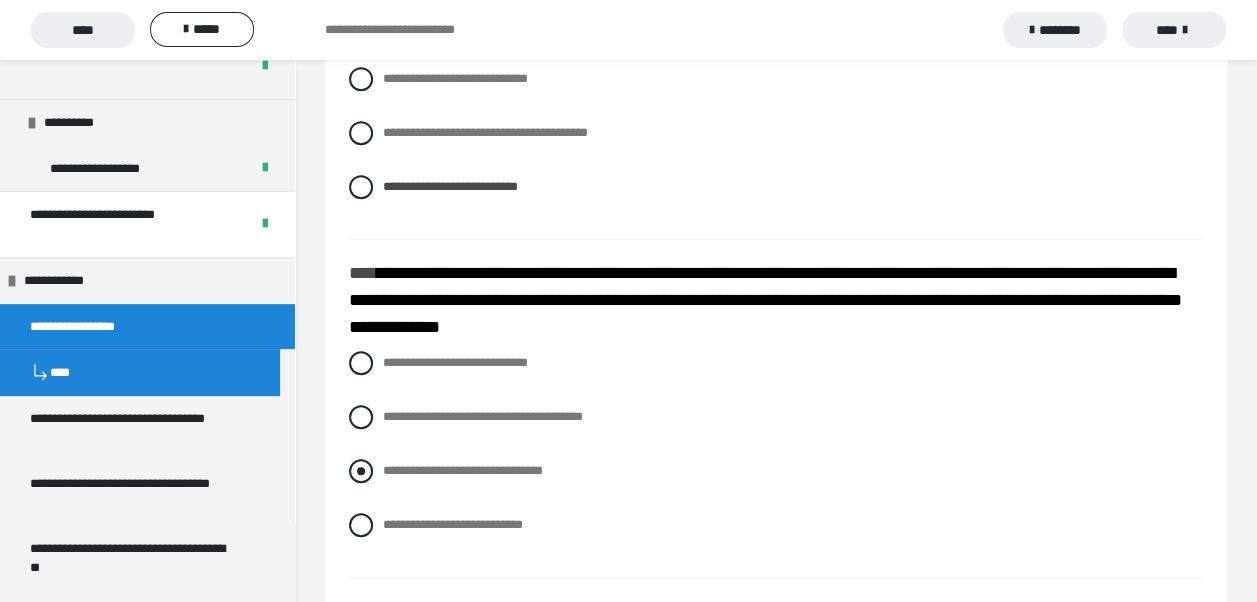 click at bounding box center [361, 471] 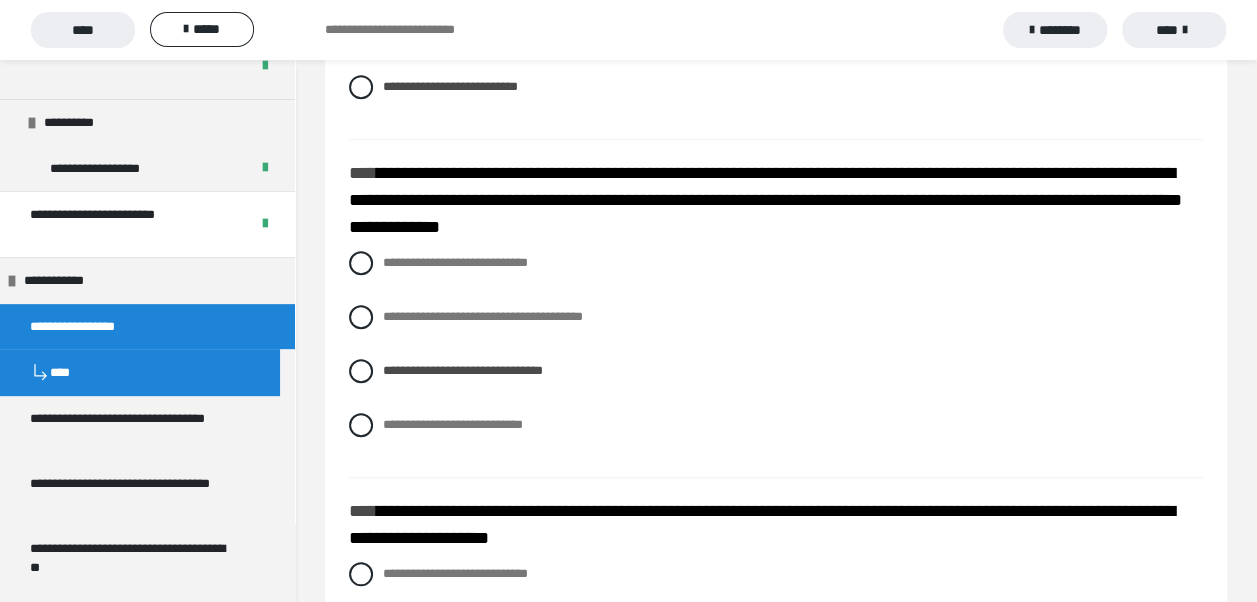 scroll, scrollTop: 4600, scrollLeft: 0, axis: vertical 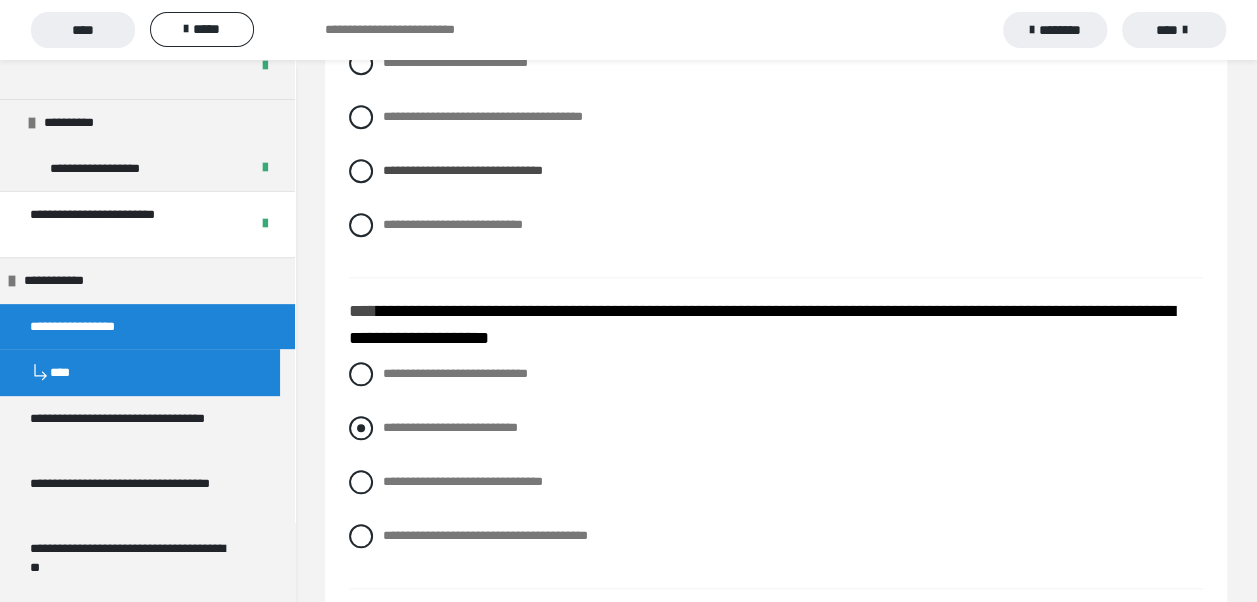 click at bounding box center (361, 428) 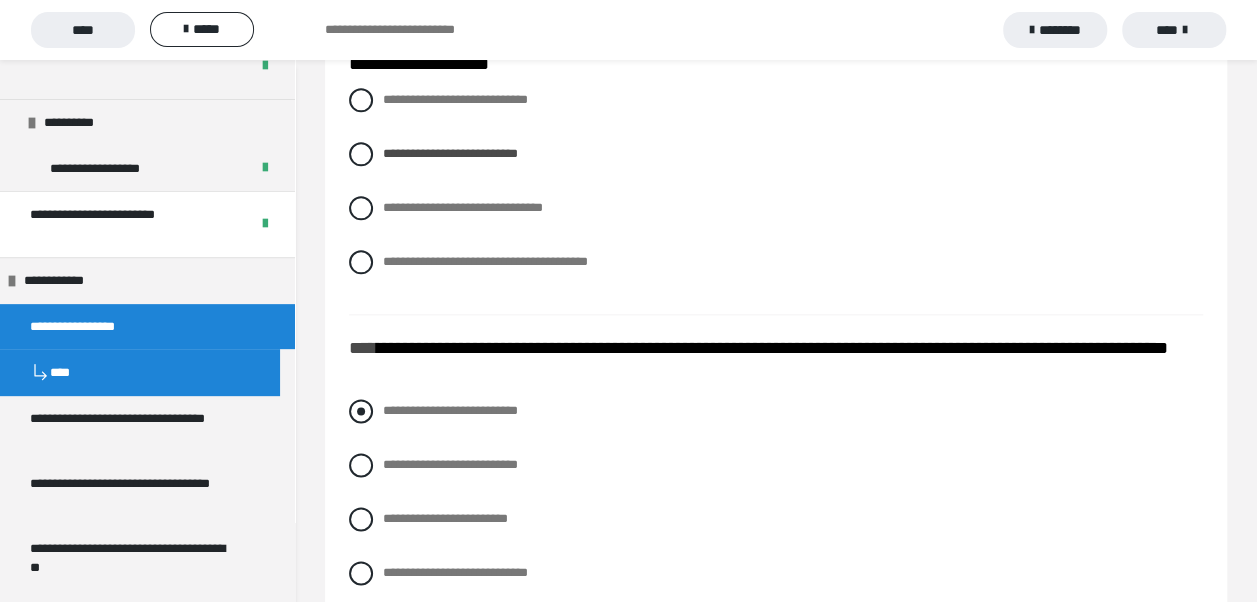 scroll, scrollTop: 4900, scrollLeft: 0, axis: vertical 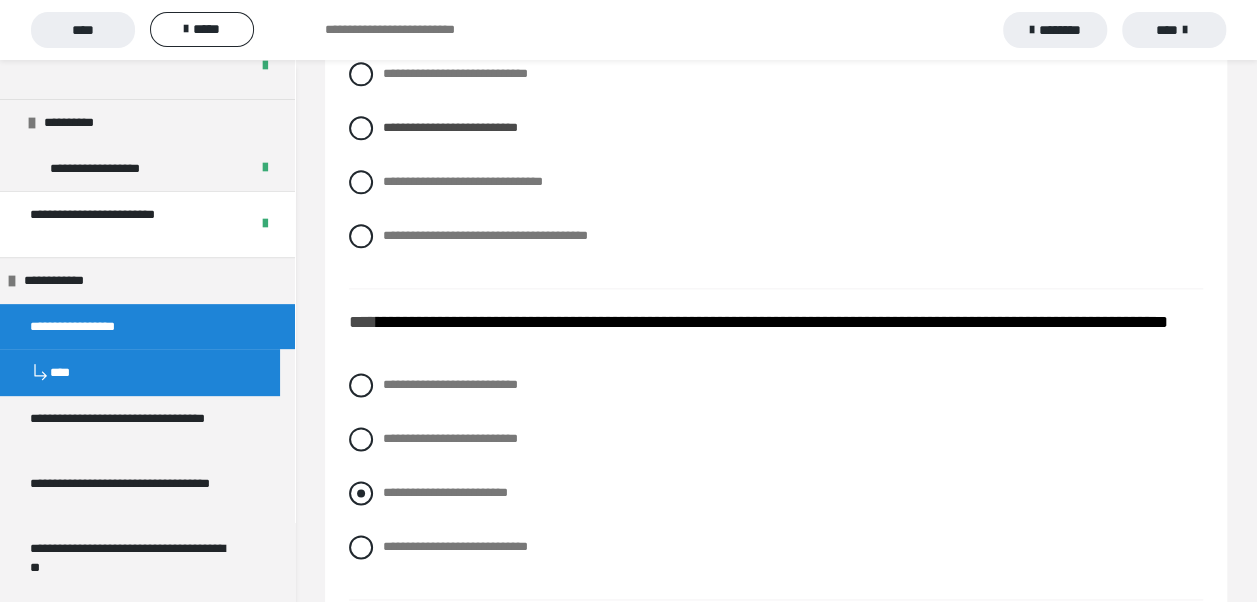 click at bounding box center (361, 493) 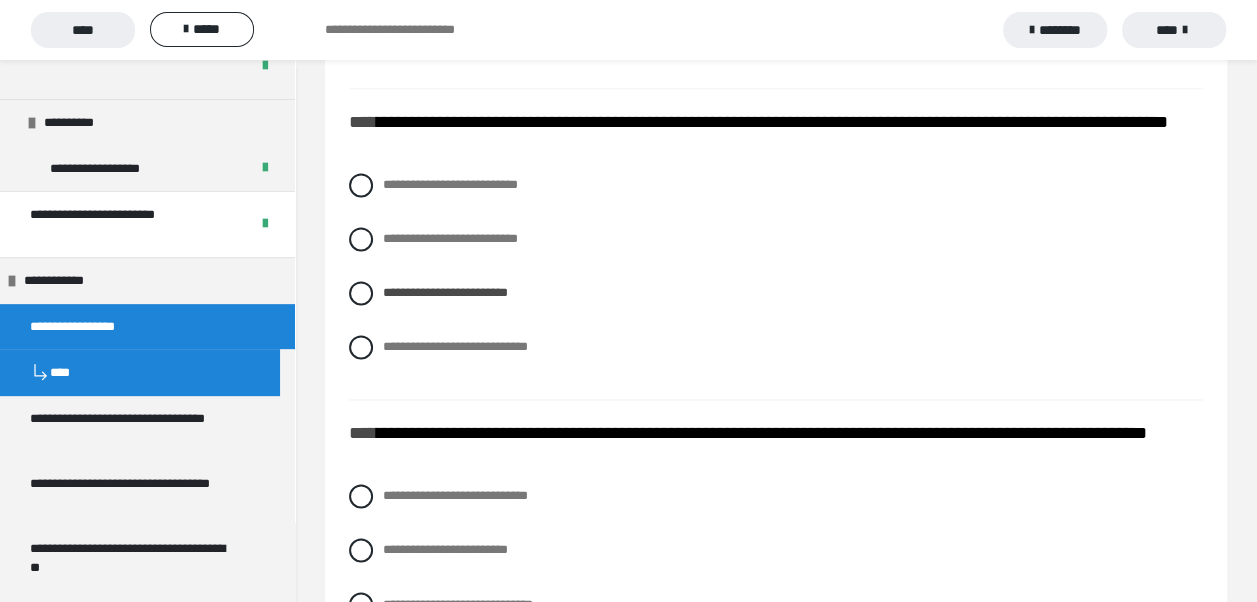 scroll, scrollTop: 5200, scrollLeft: 0, axis: vertical 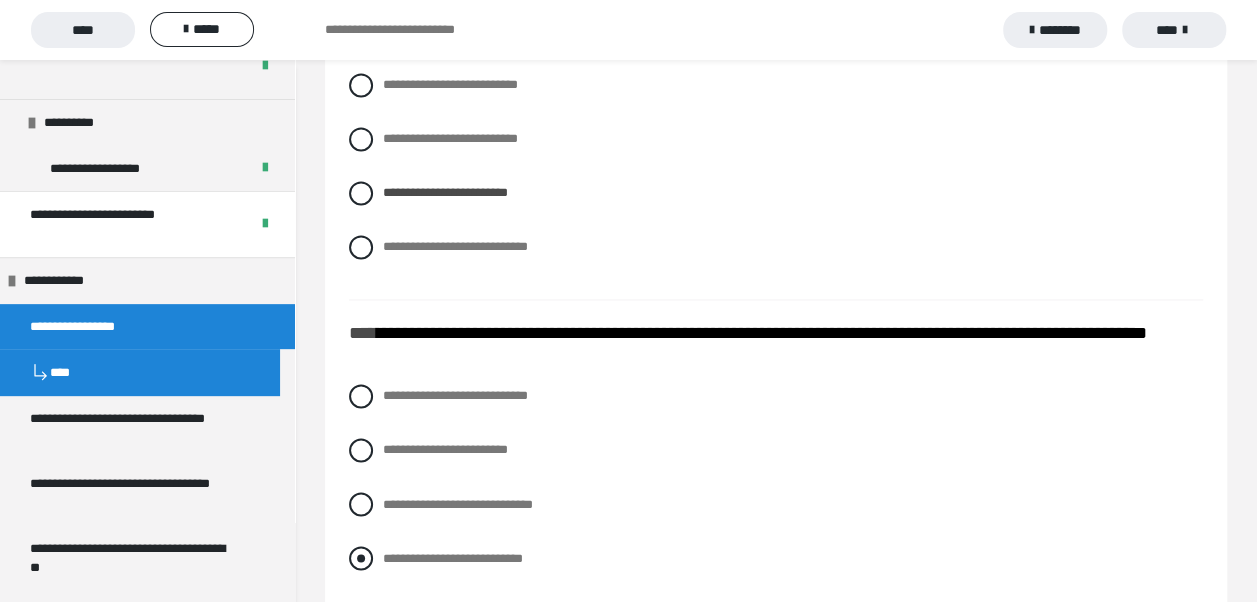 click at bounding box center [361, 558] 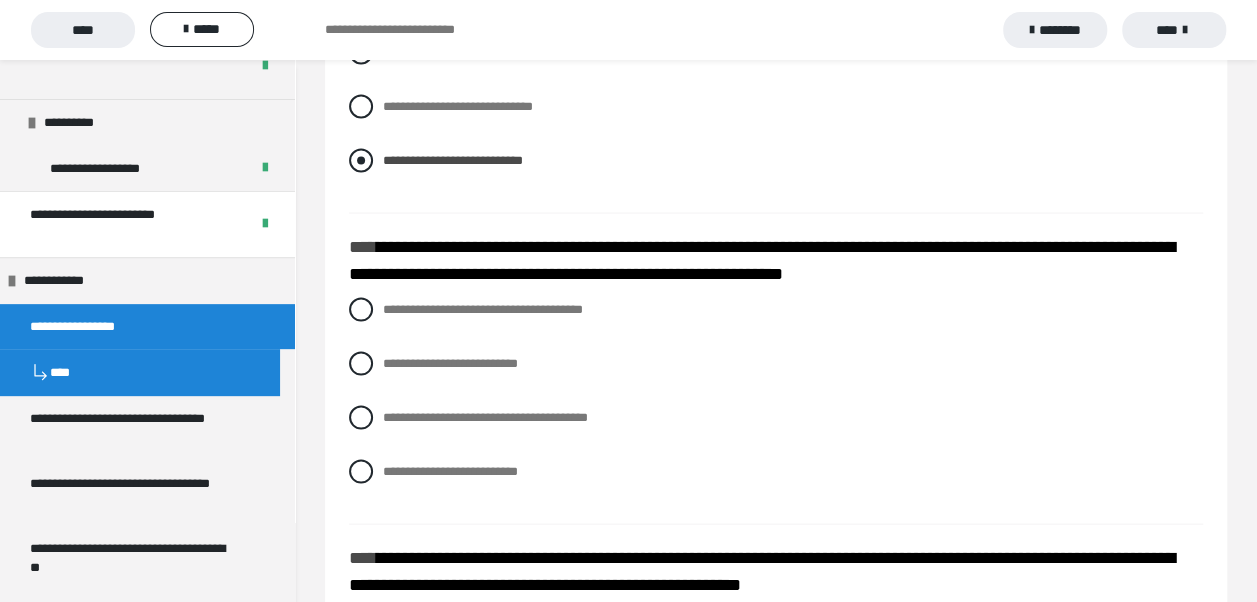 scroll, scrollTop: 5600, scrollLeft: 0, axis: vertical 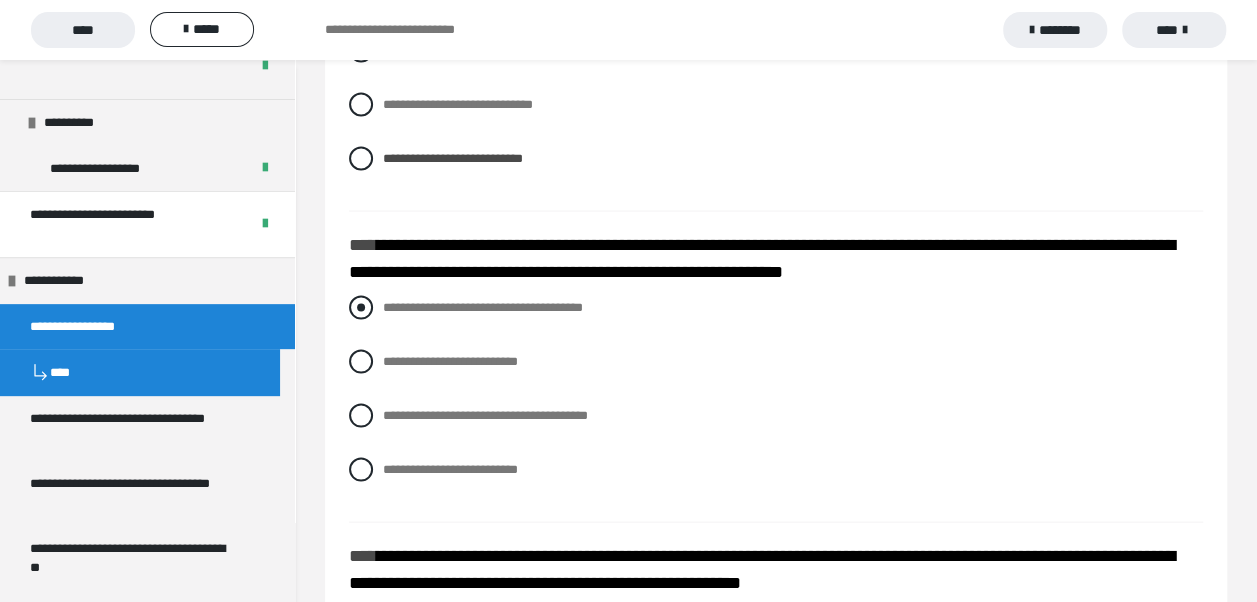 click at bounding box center [361, 307] 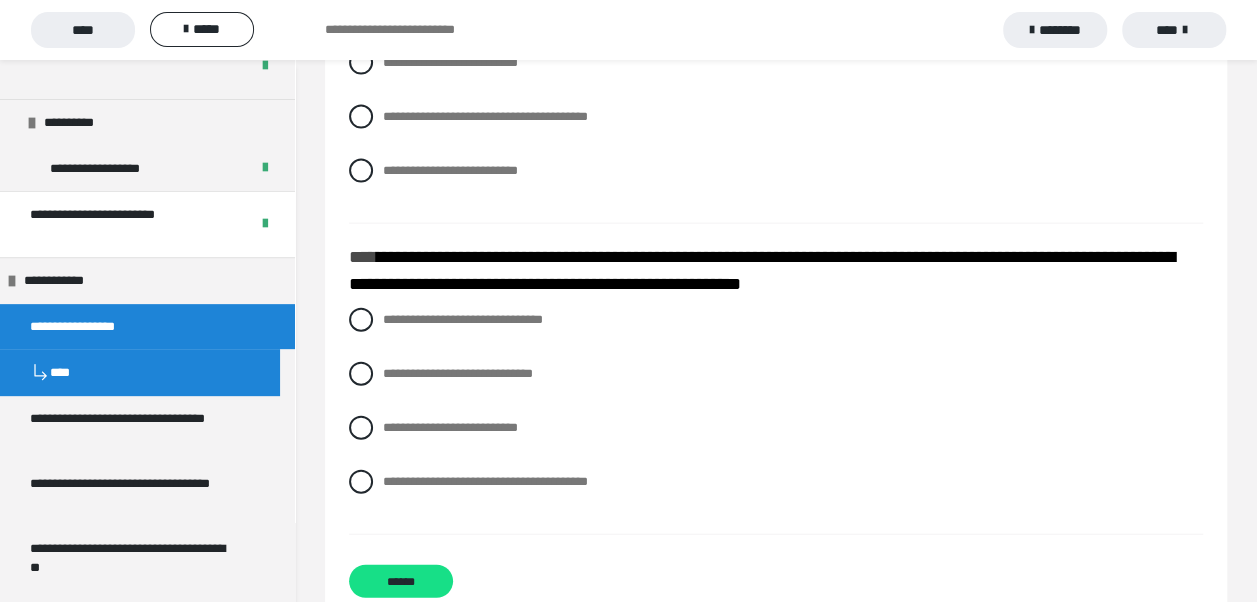 scroll, scrollTop: 5900, scrollLeft: 0, axis: vertical 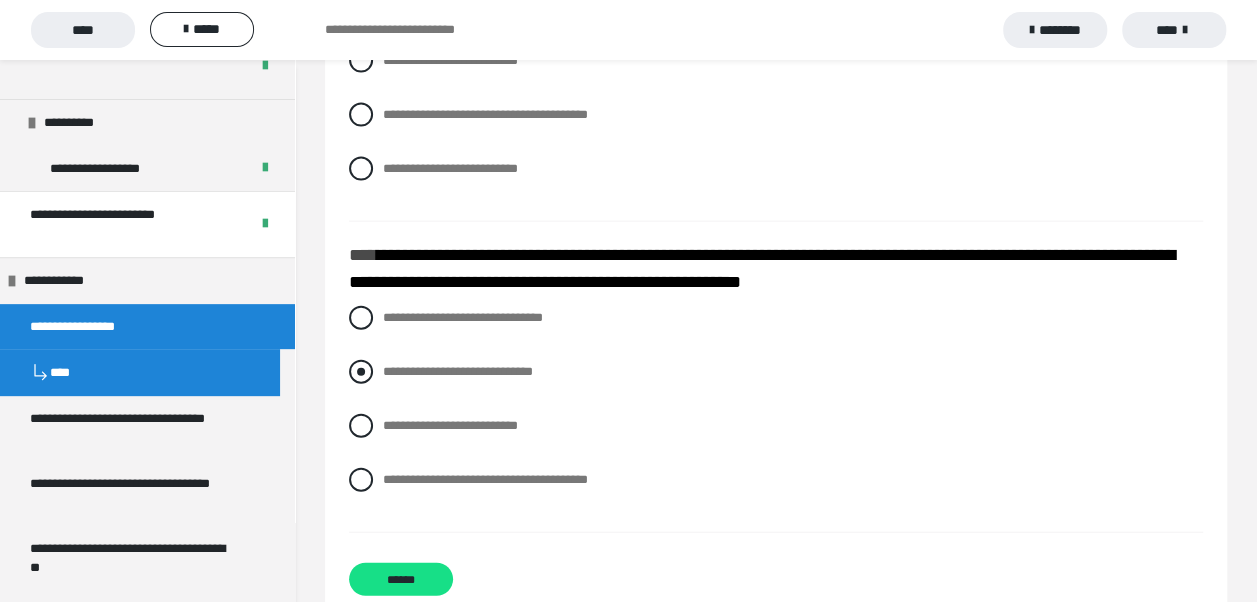 click at bounding box center [361, 372] 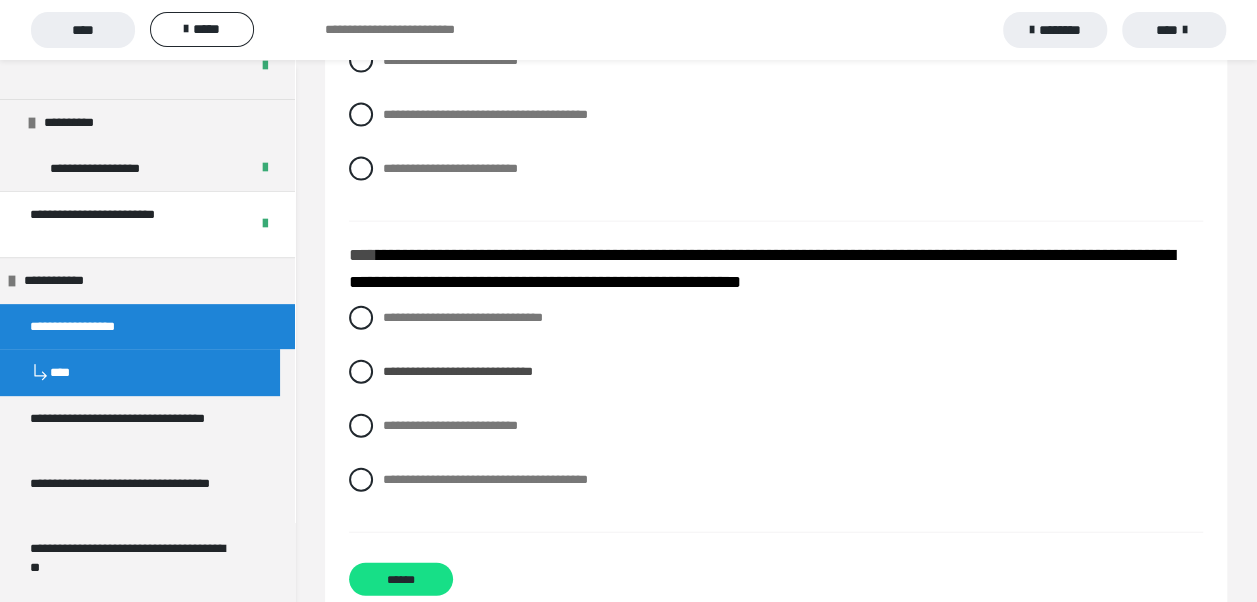 scroll, scrollTop: 5940, scrollLeft: 0, axis: vertical 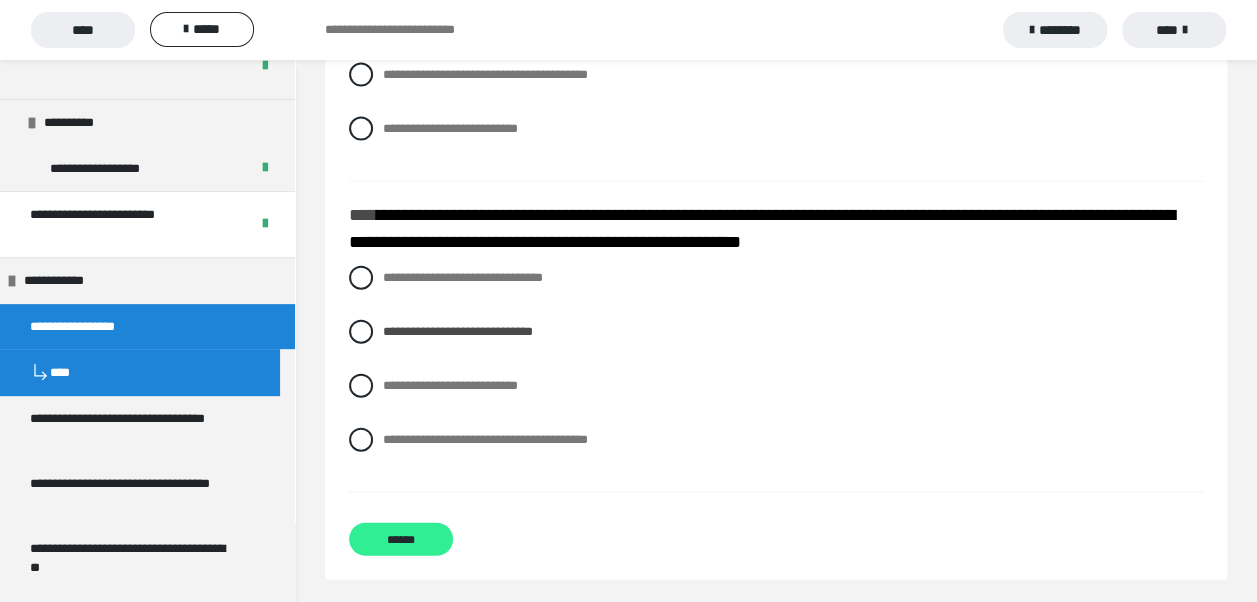 click on "******" at bounding box center [401, 539] 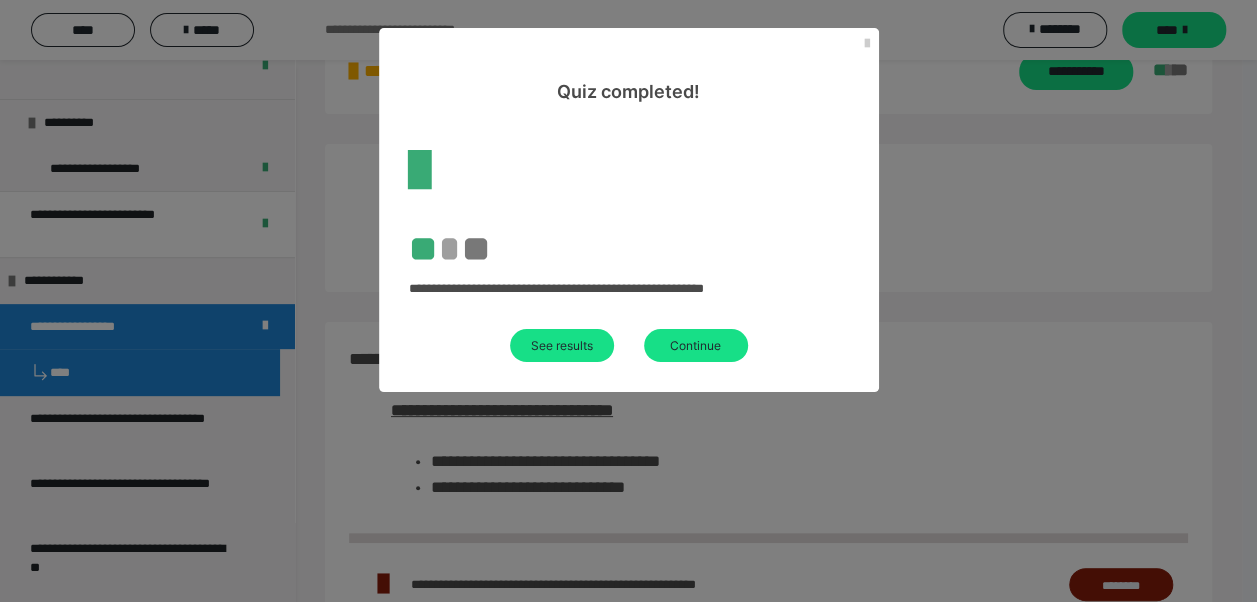 scroll, scrollTop: 1086, scrollLeft: 0, axis: vertical 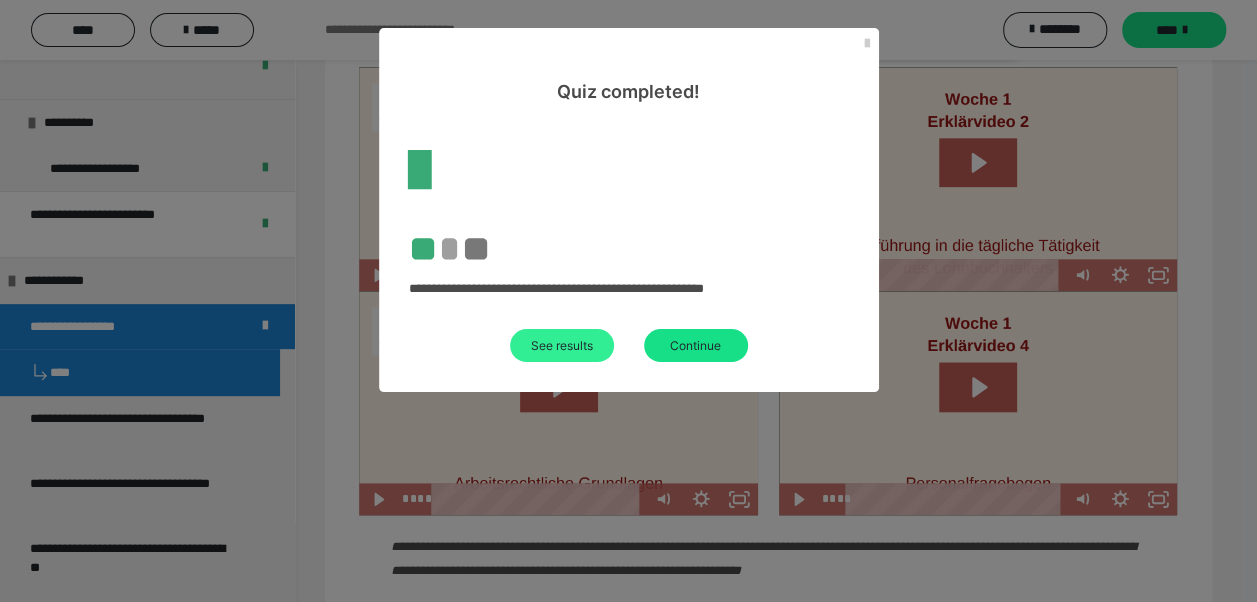 click on "See results" at bounding box center [562, 345] 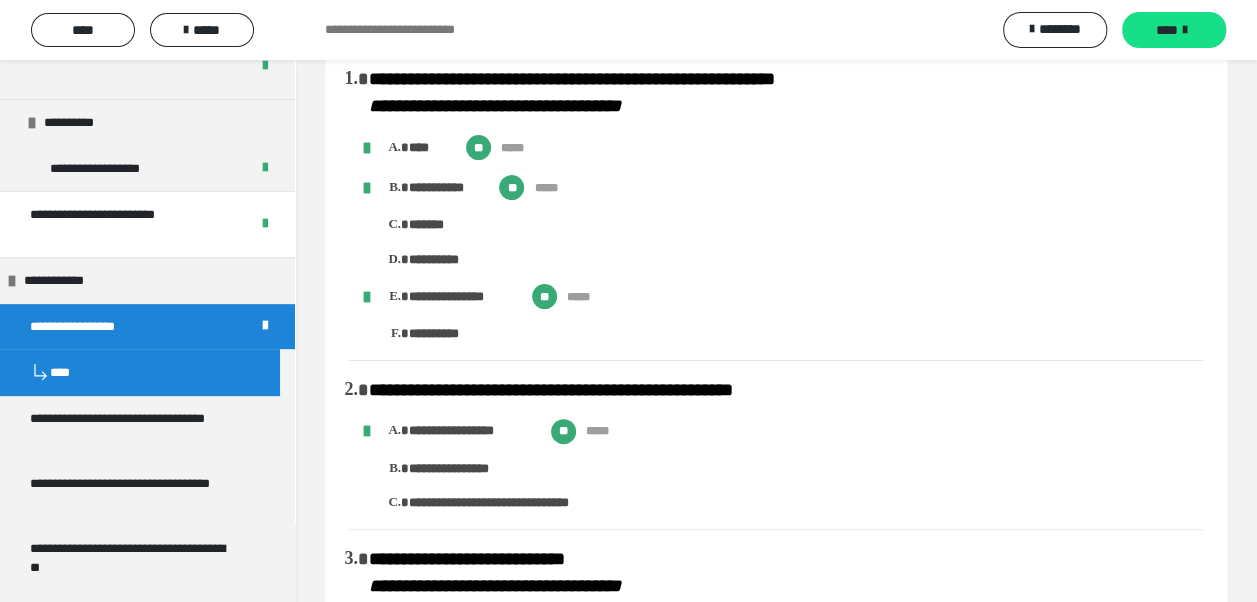 scroll, scrollTop: 0, scrollLeft: 0, axis: both 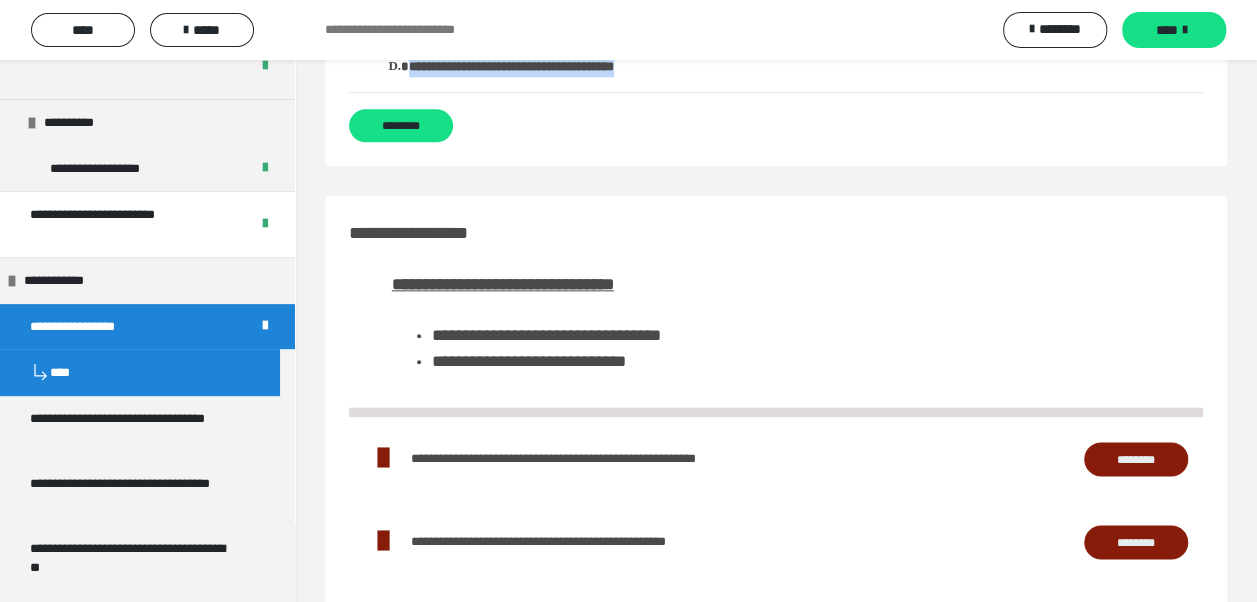 drag, startPoint x: 358, startPoint y: 121, endPoint x: 739, endPoint y: 170, distance: 384.138 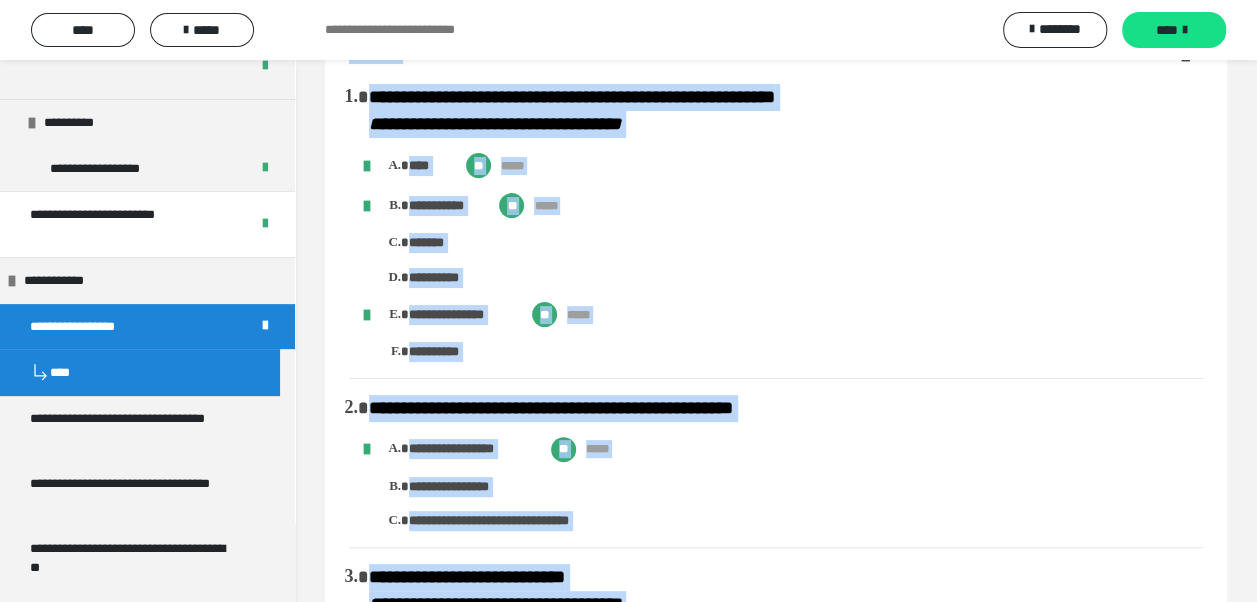 scroll, scrollTop: 0, scrollLeft: 0, axis: both 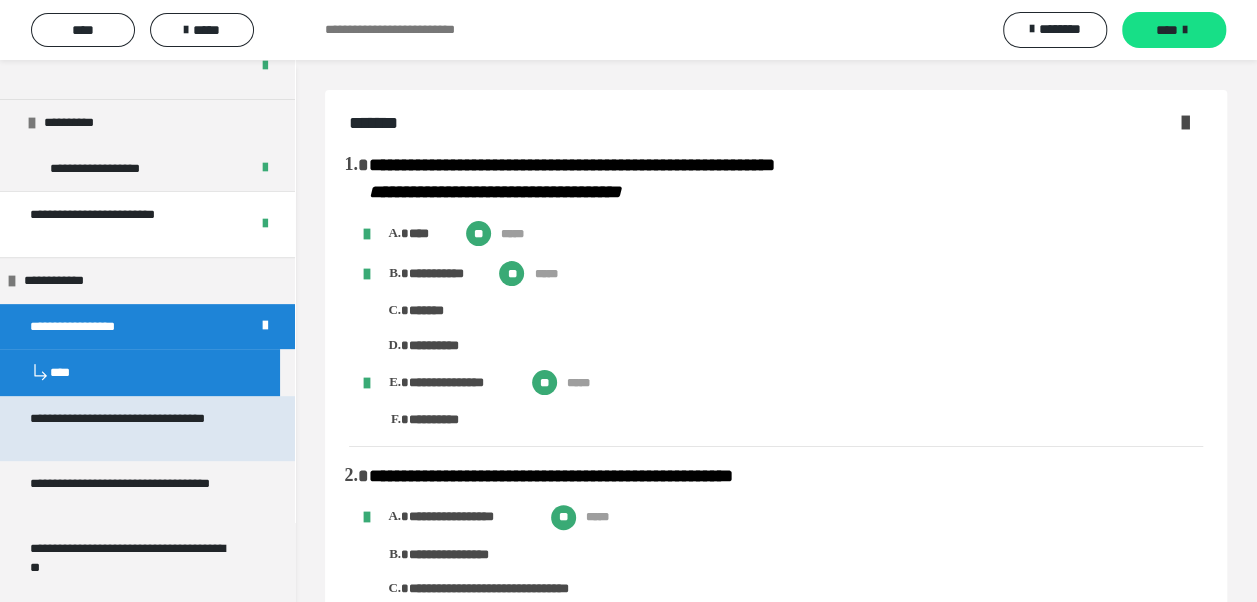 click on "**********" at bounding box center (132, 428) 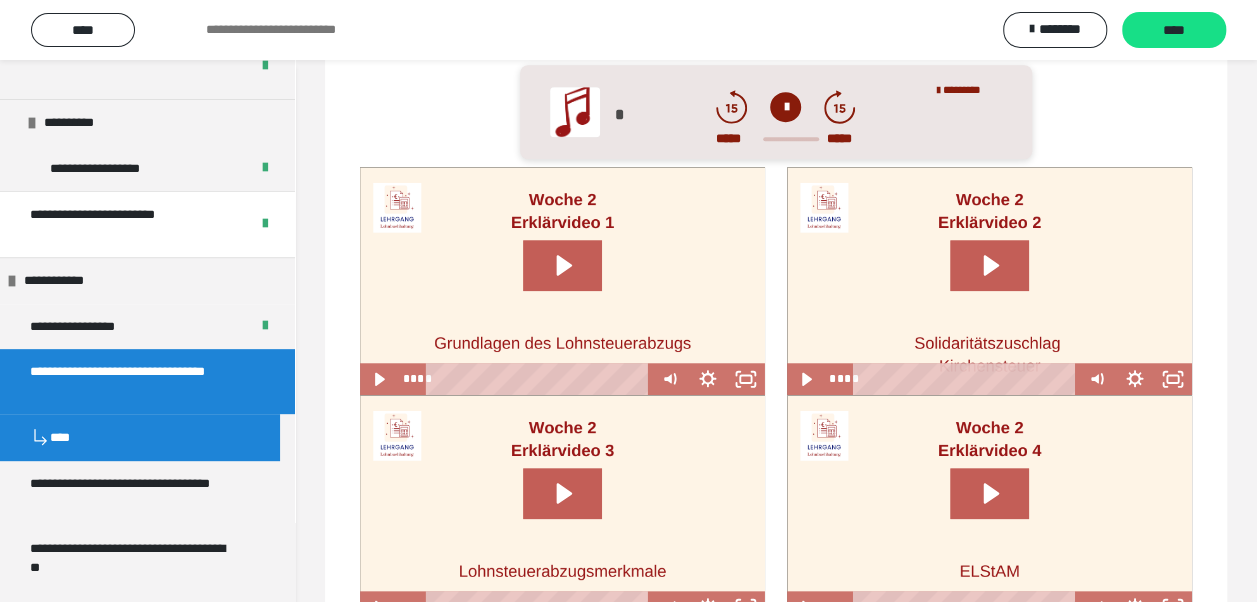 scroll, scrollTop: 1134, scrollLeft: 0, axis: vertical 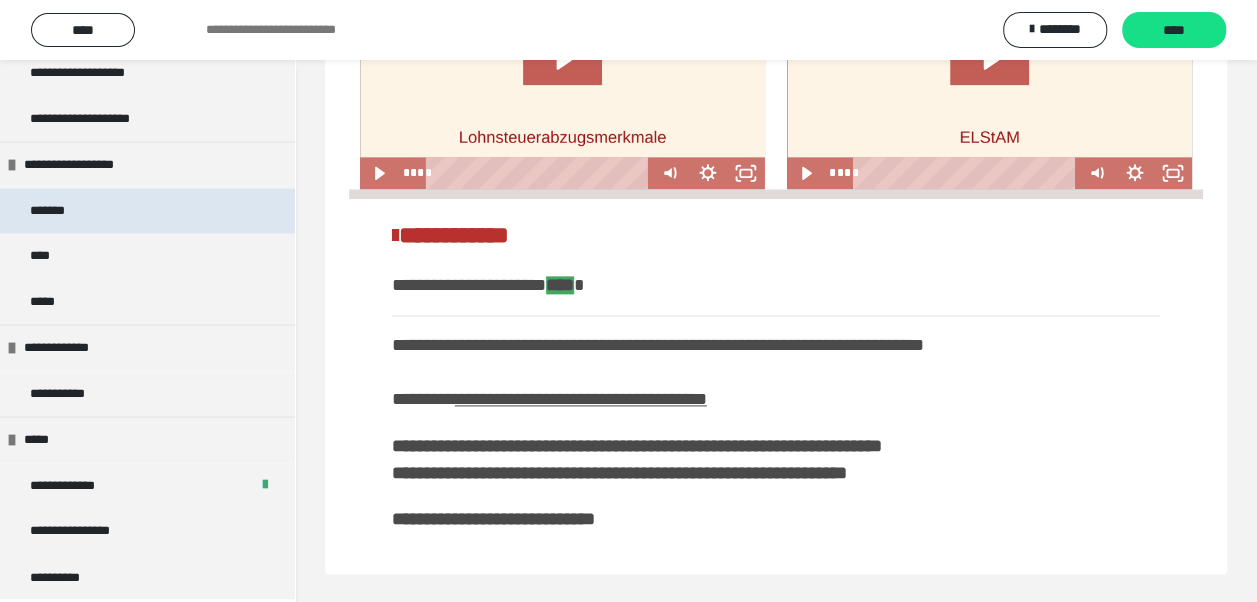 click on "*******" at bounding box center [147, 211] 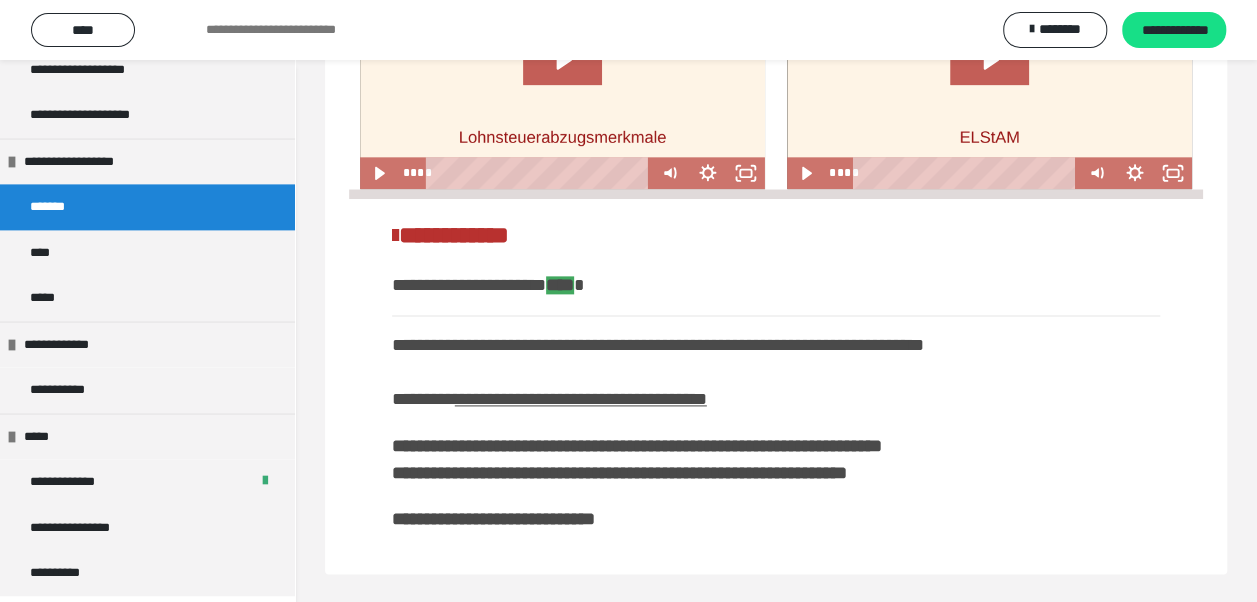 scroll, scrollTop: 1335, scrollLeft: 0, axis: vertical 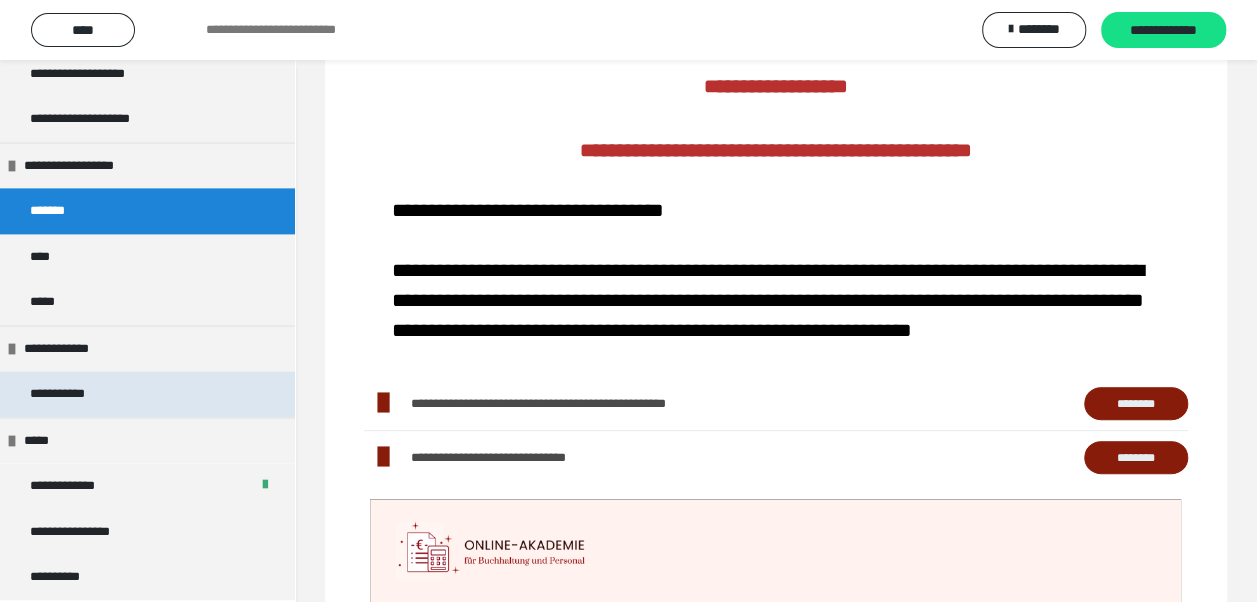 click on "**********" at bounding box center [147, 394] 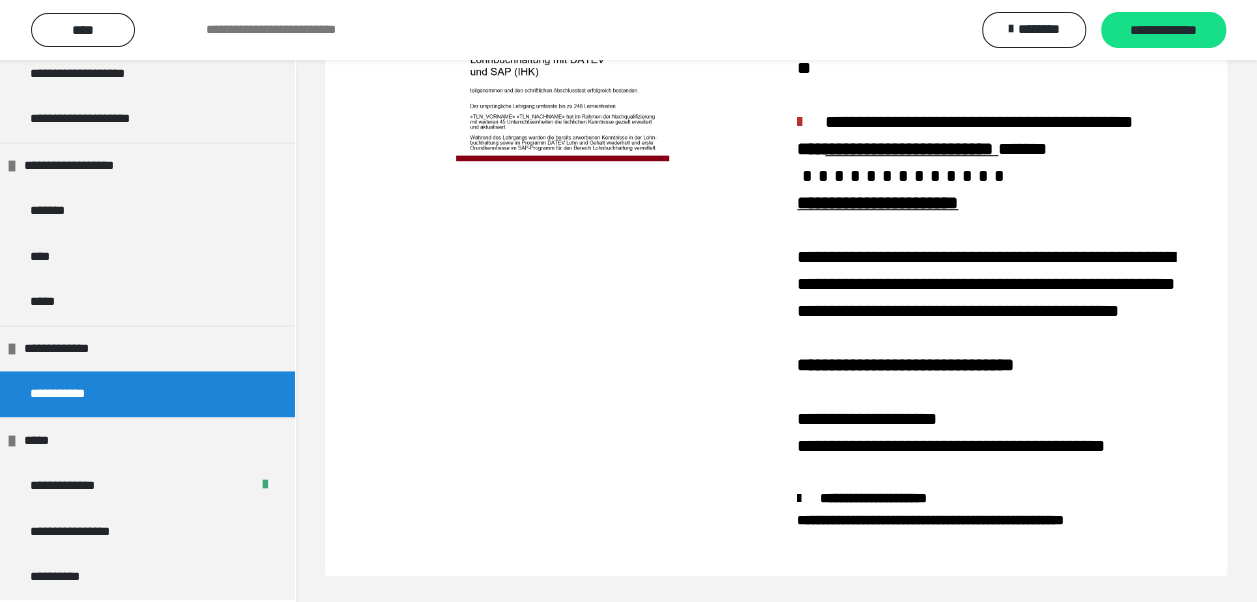 scroll, scrollTop: 684, scrollLeft: 0, axis: vertical 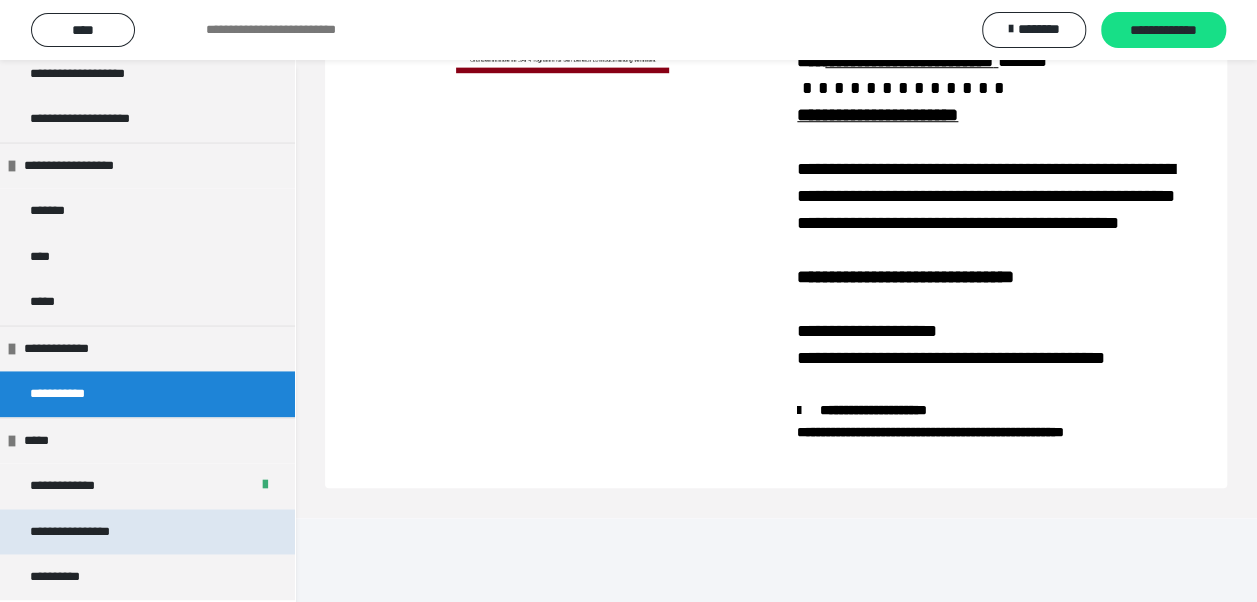 click on "**********" at bounding box center (147, 532) 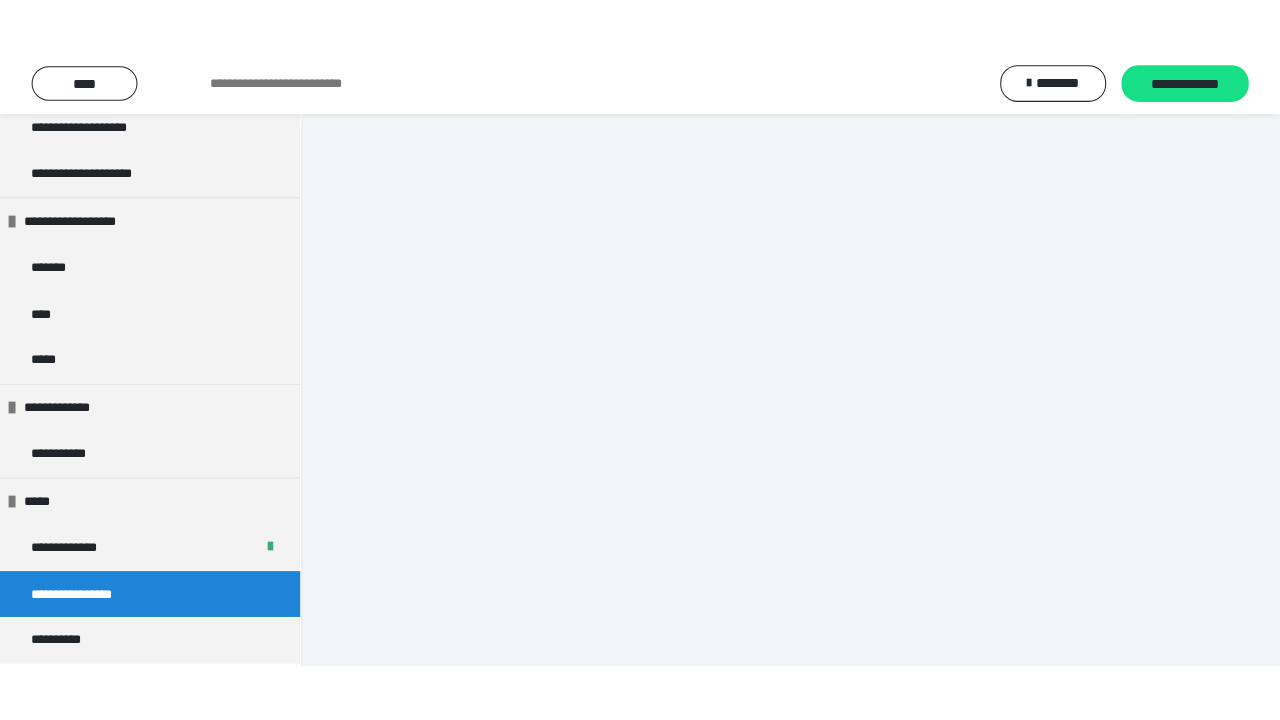 scroll, scrollTop: 60, scrollLeft: 0, axis: vertical 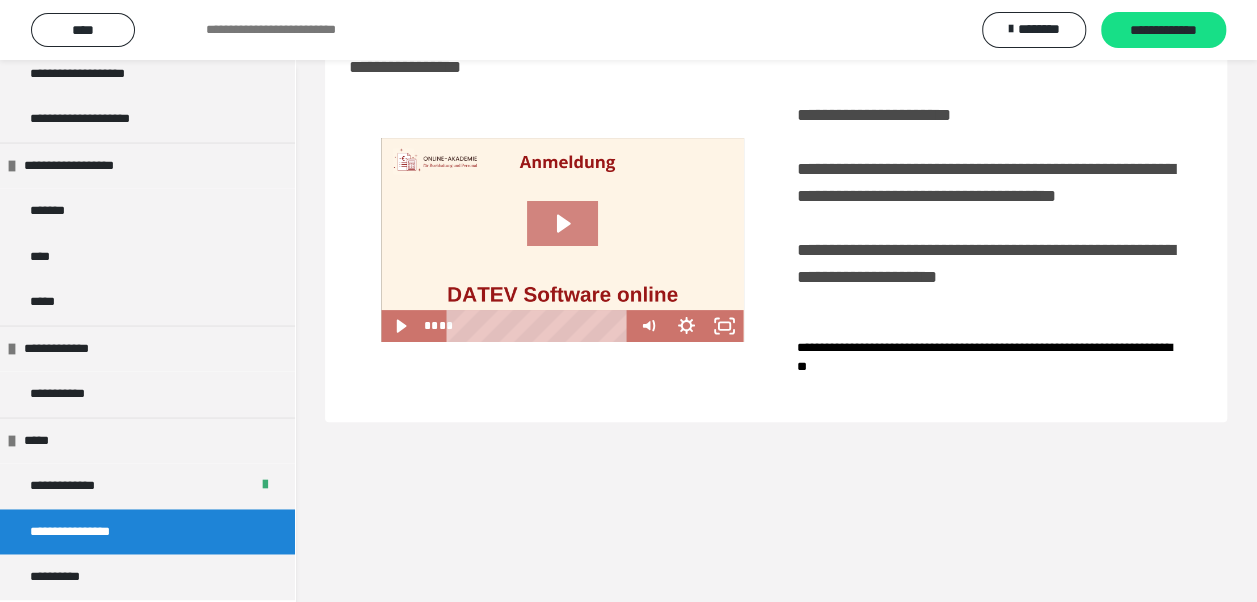 click 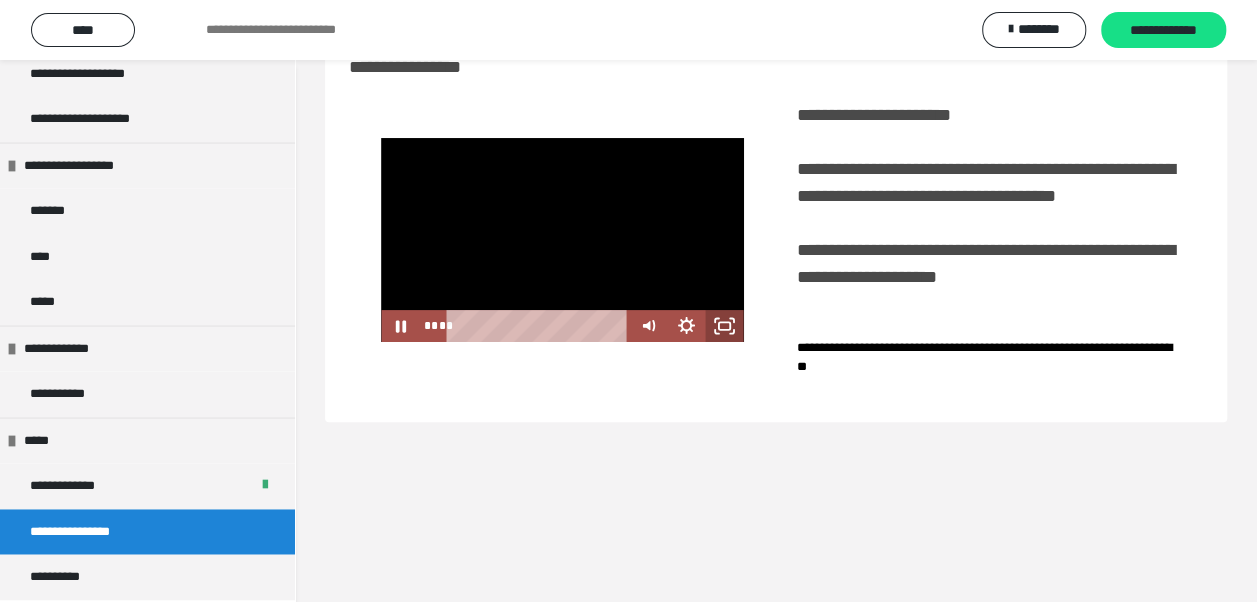click 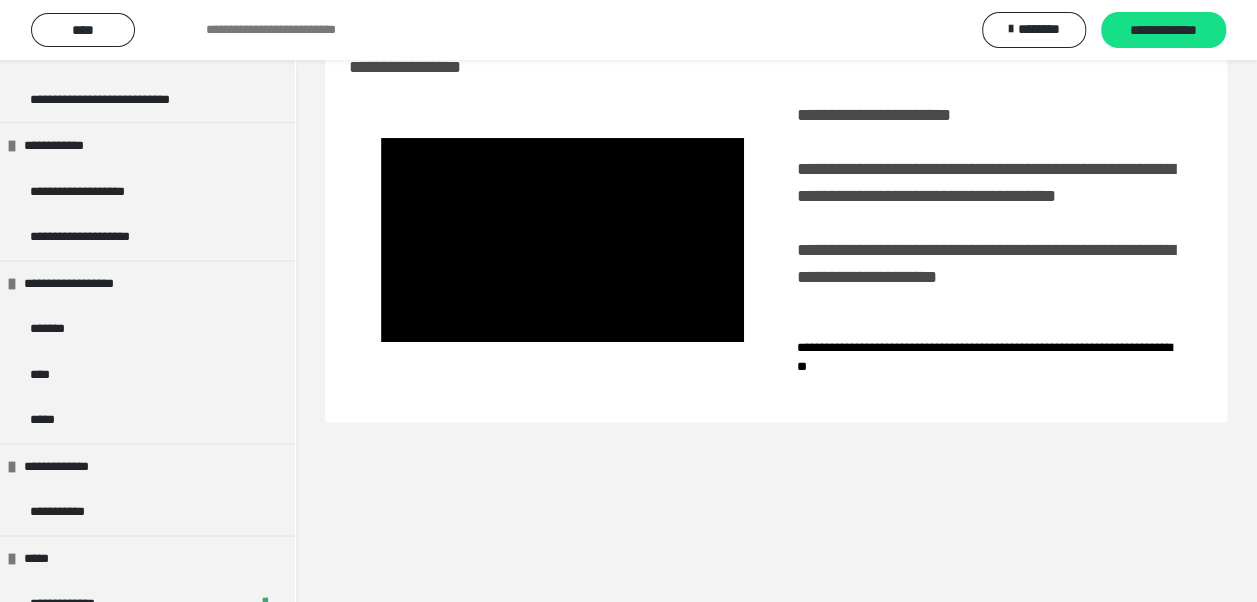 scroll, scrollTop: 1335, scrollLeft: 0, axis: vertical 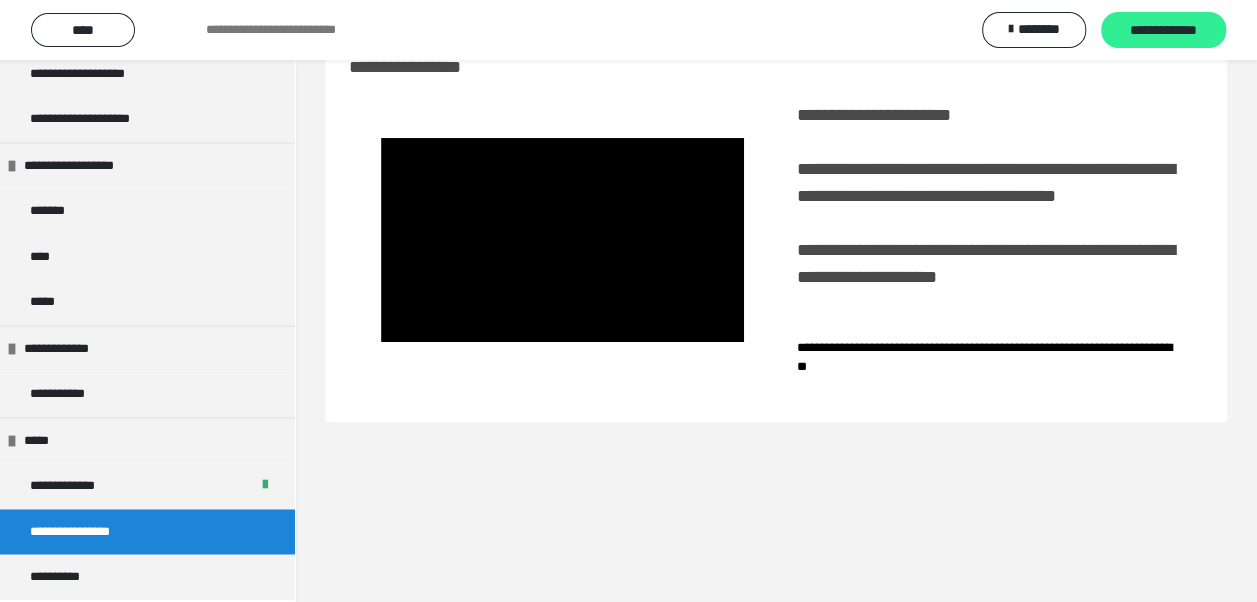 click on "**********" at bounding box center [1163, 31] 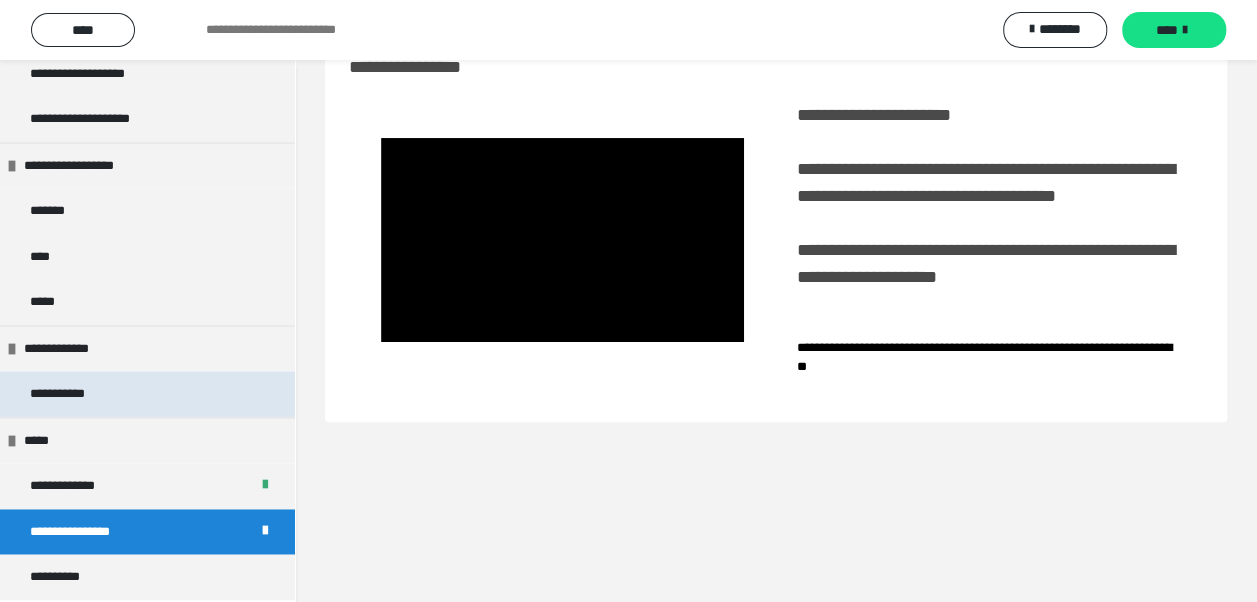 click on "**********" at bounding box center (68, 394) 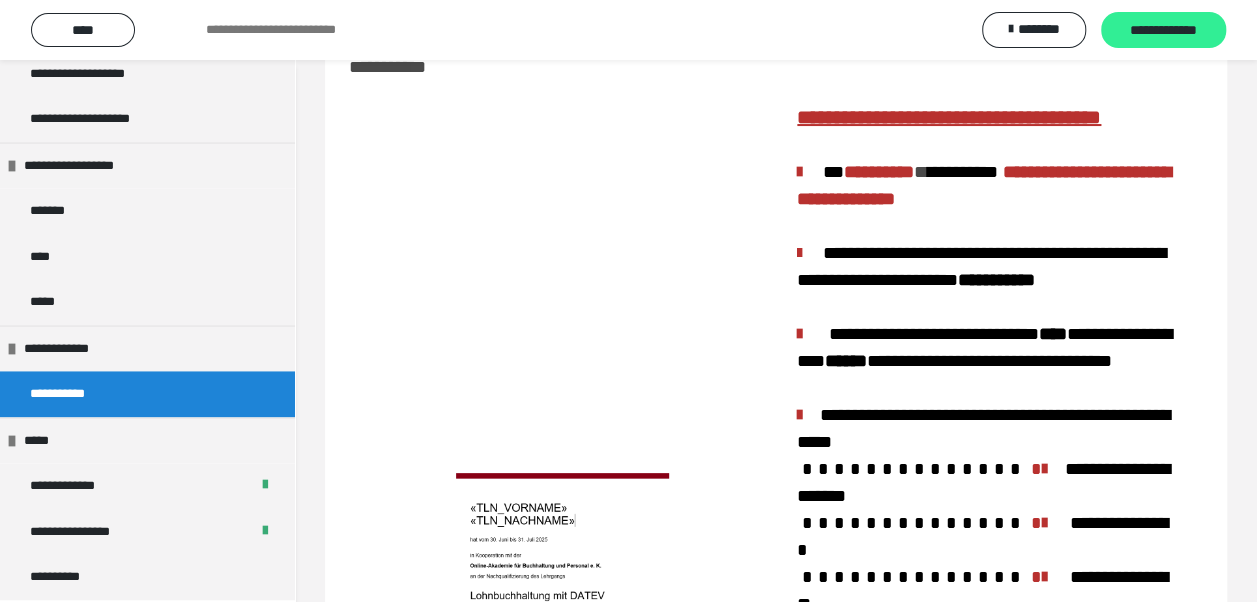 click on "**********" at bounding box center (1163, 31) 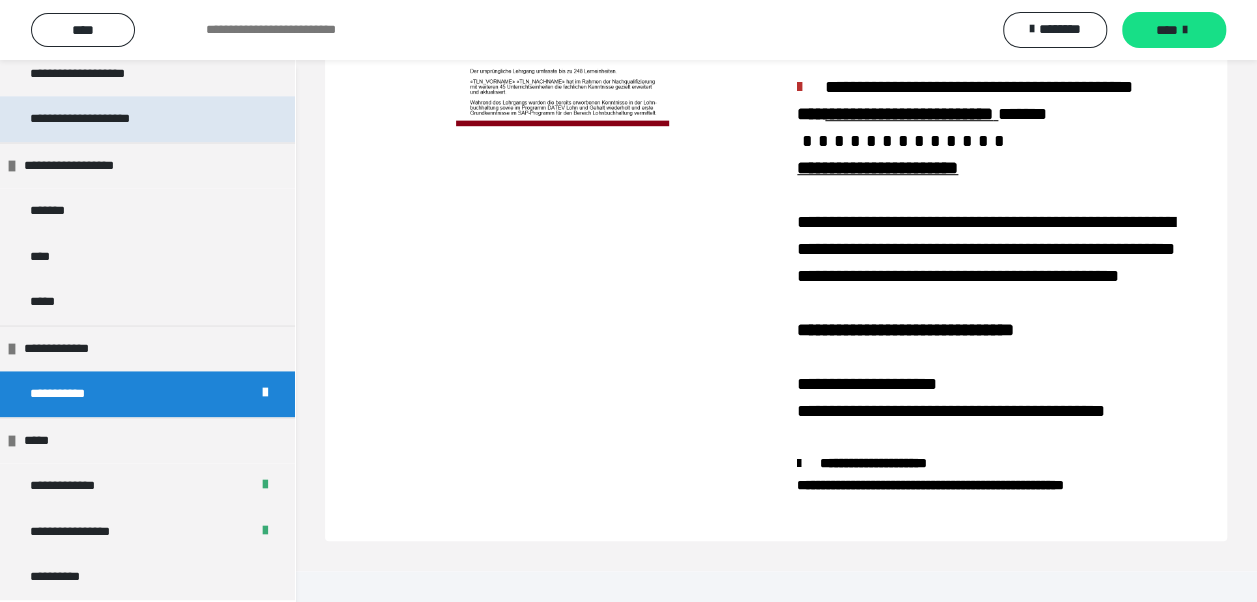 scroll, scrollTop: 660, scrollLeft: 0, axis: vertical 